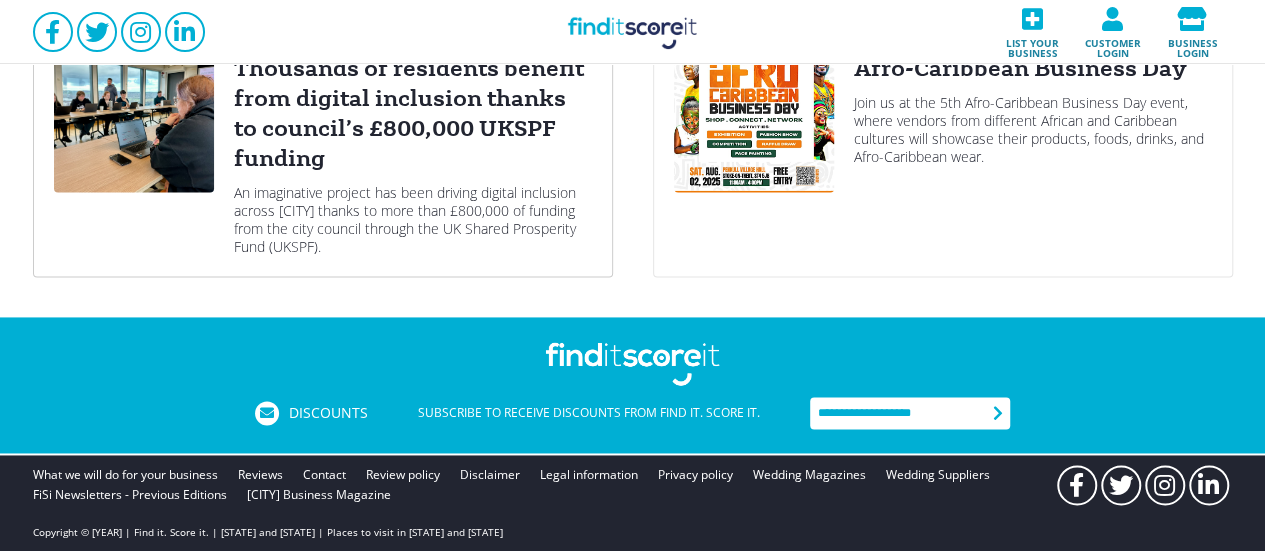 scroll, scrollTop: 1100, scrollLeft: 0, axis: vertical 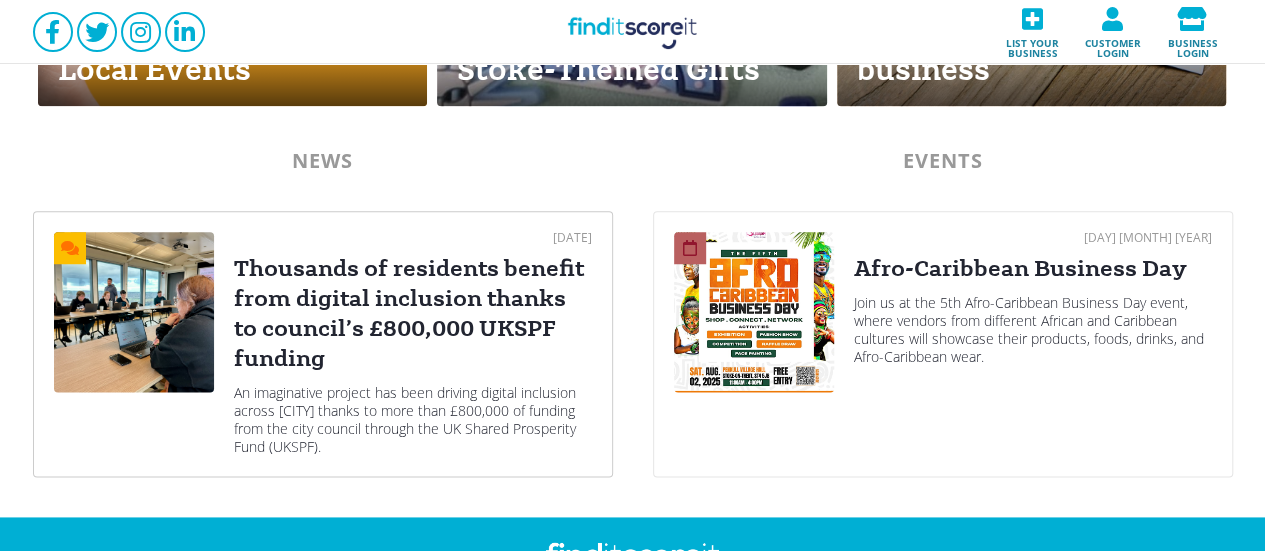 click at bounding box center [134, 312] 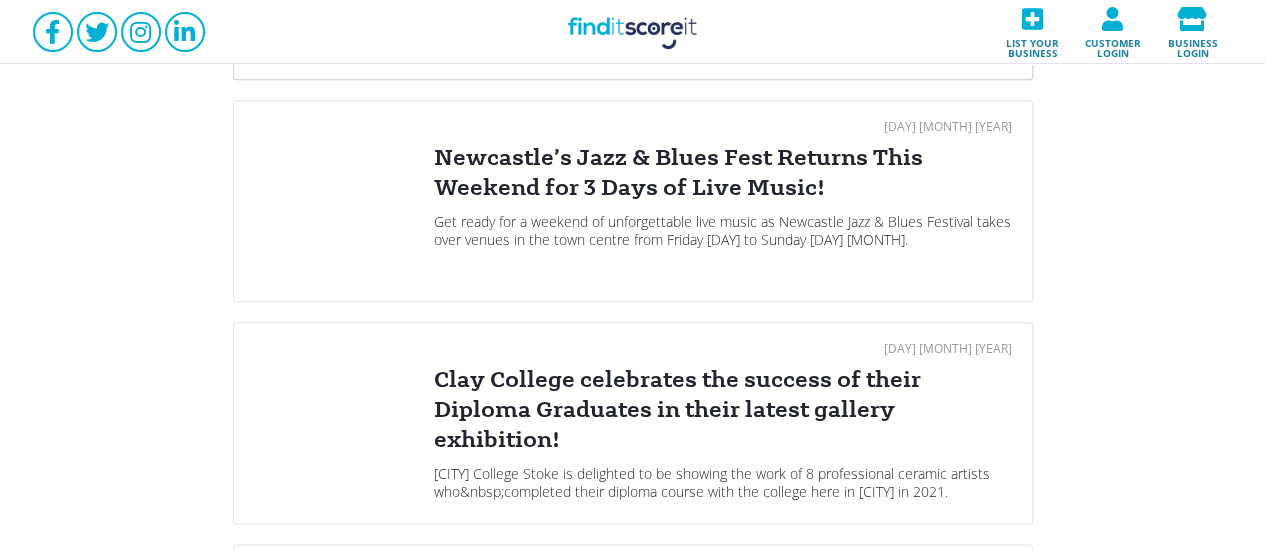 scroll, scrollTop: 1000, scrollLeft: 0, axis: vertical 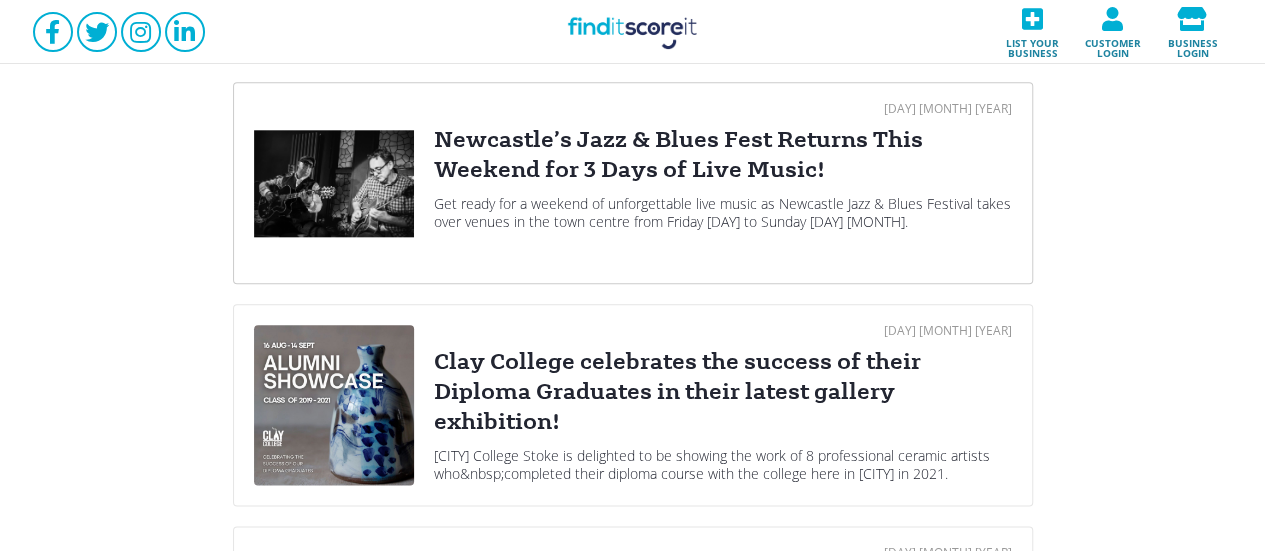 click at bounding box center (334, 183) 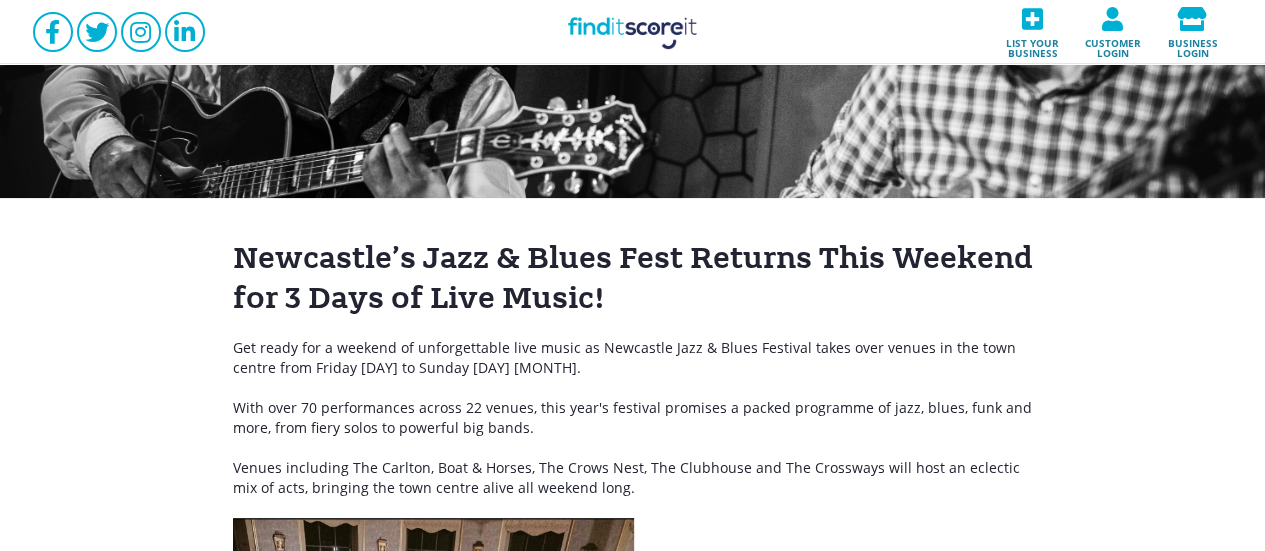 scroll, scrollTop: 300, scrollLeft: 0, axis: vertical 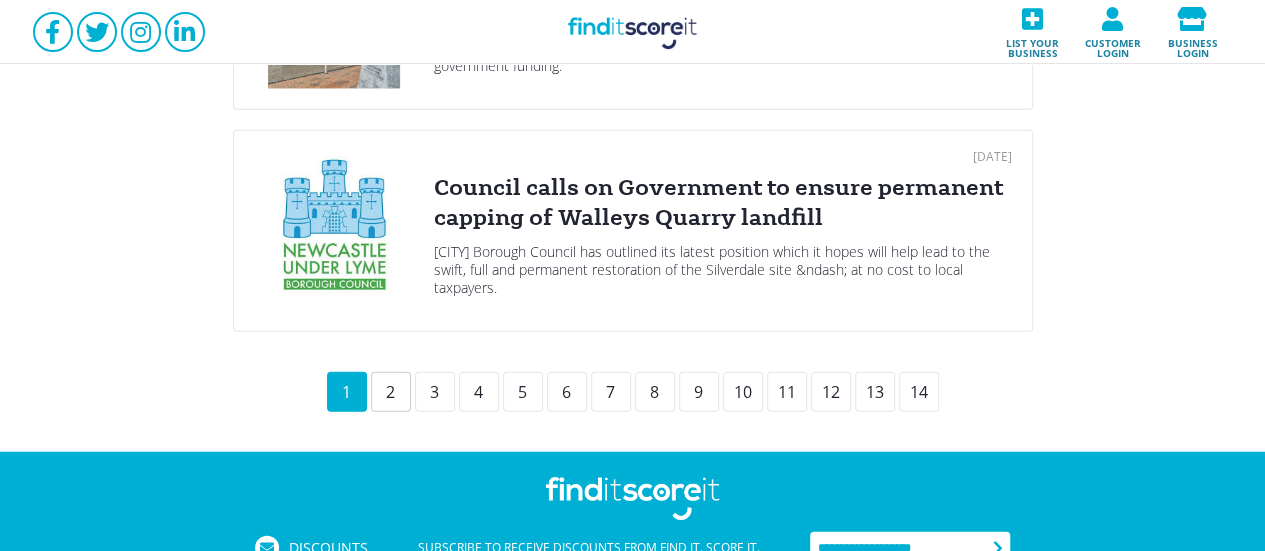 click on "2" at bounding box center [391, 392] 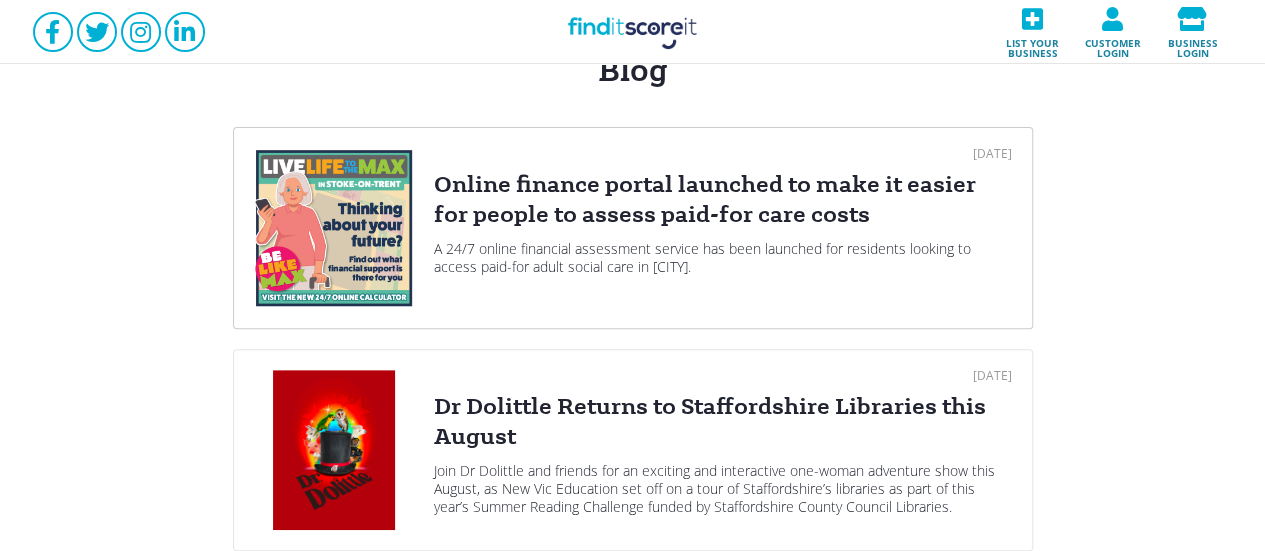 scroll, scrollTop: 400, scrollLeft: 0, axis: vertical 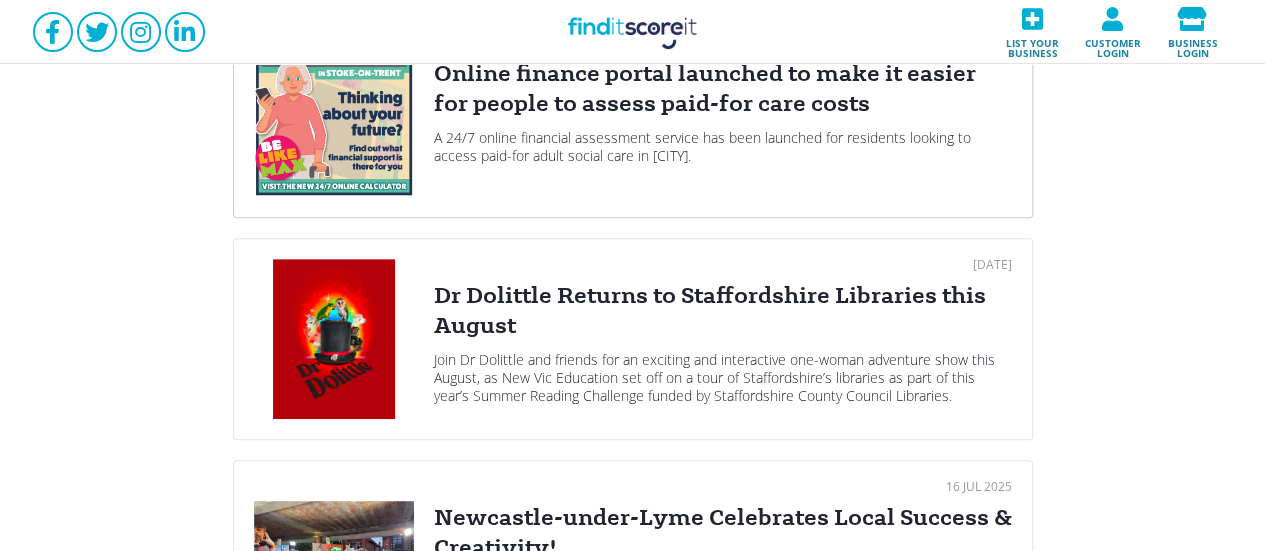 click at bounding box center (334, 117) 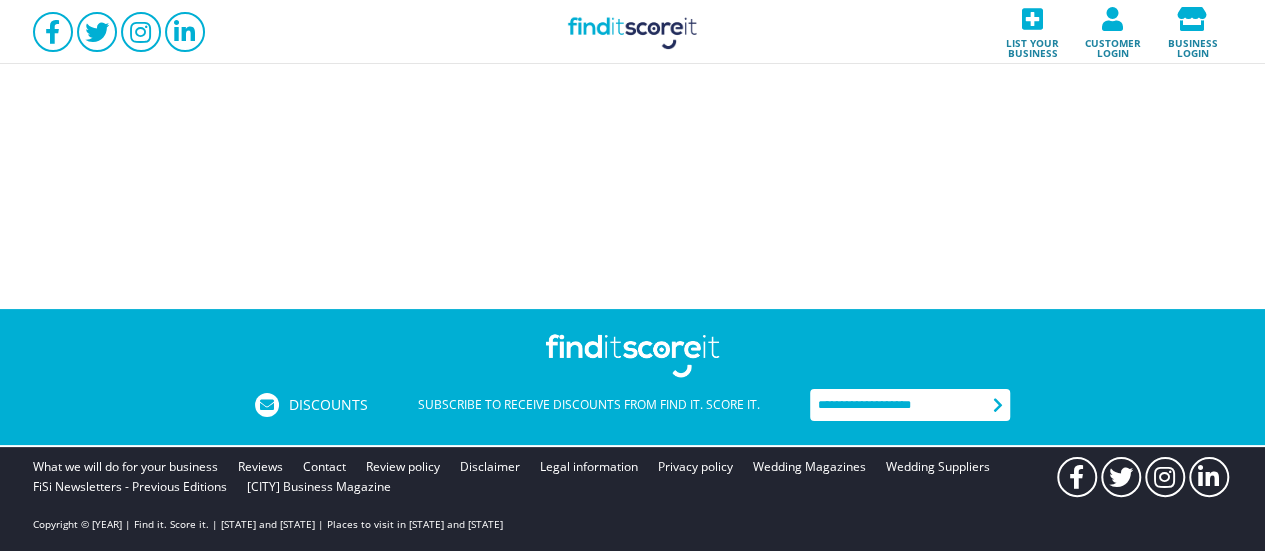scroll, scrollTop: 0, scrollLeft: 0, axis: both 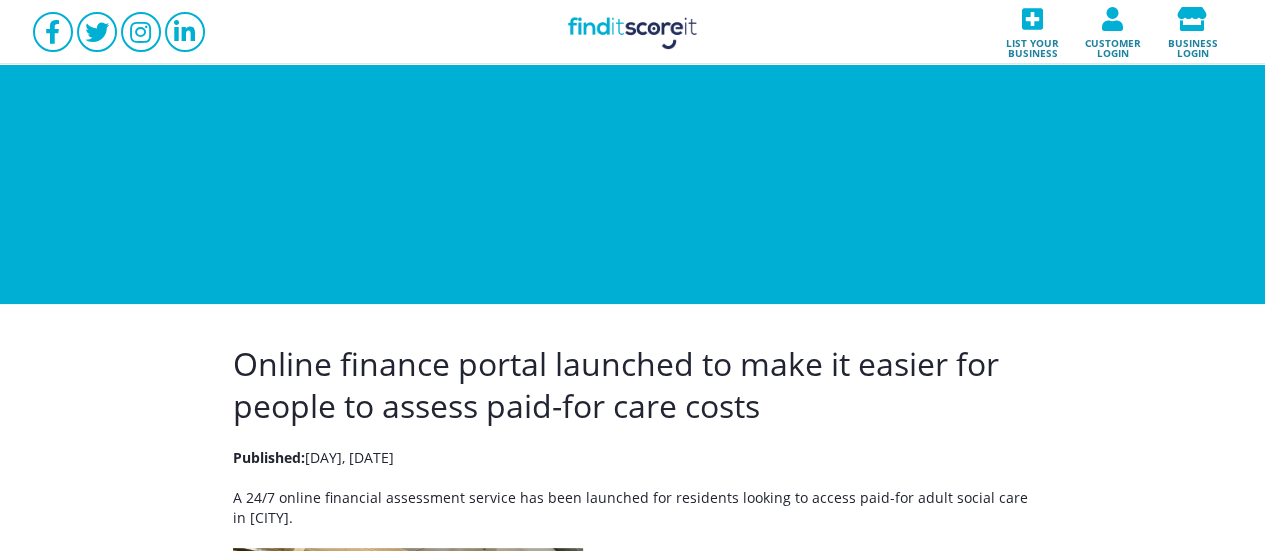 click on "Online finance portal launched to make it easier for people to assess paid-for care costs" at bounding box center [616, 384] 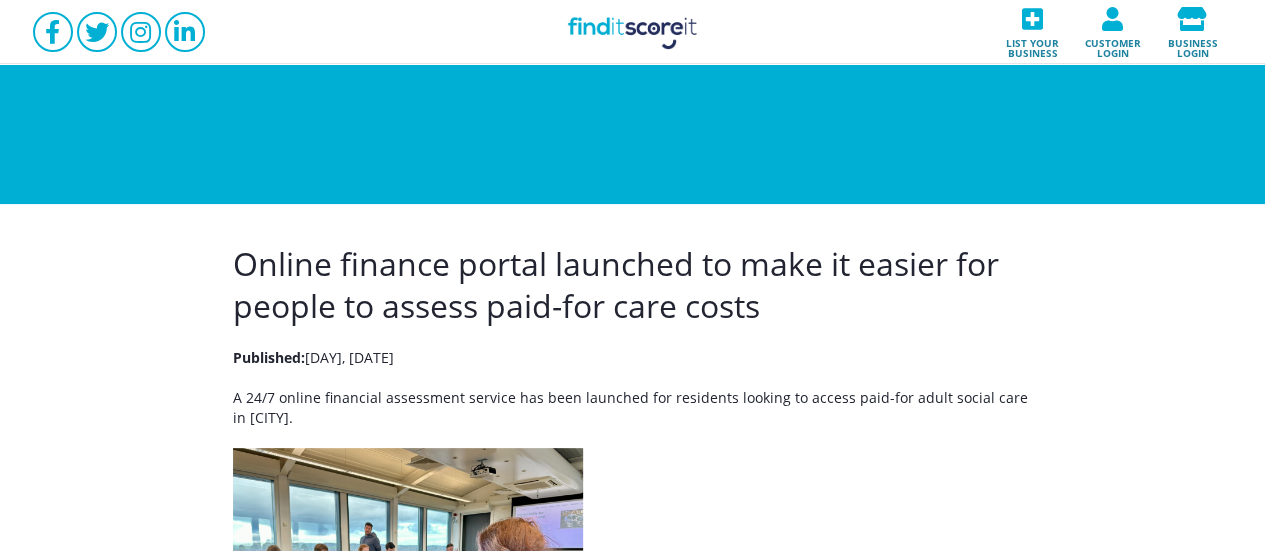scroll, scrollTop: 0, scrollLeft: 0, axis: both 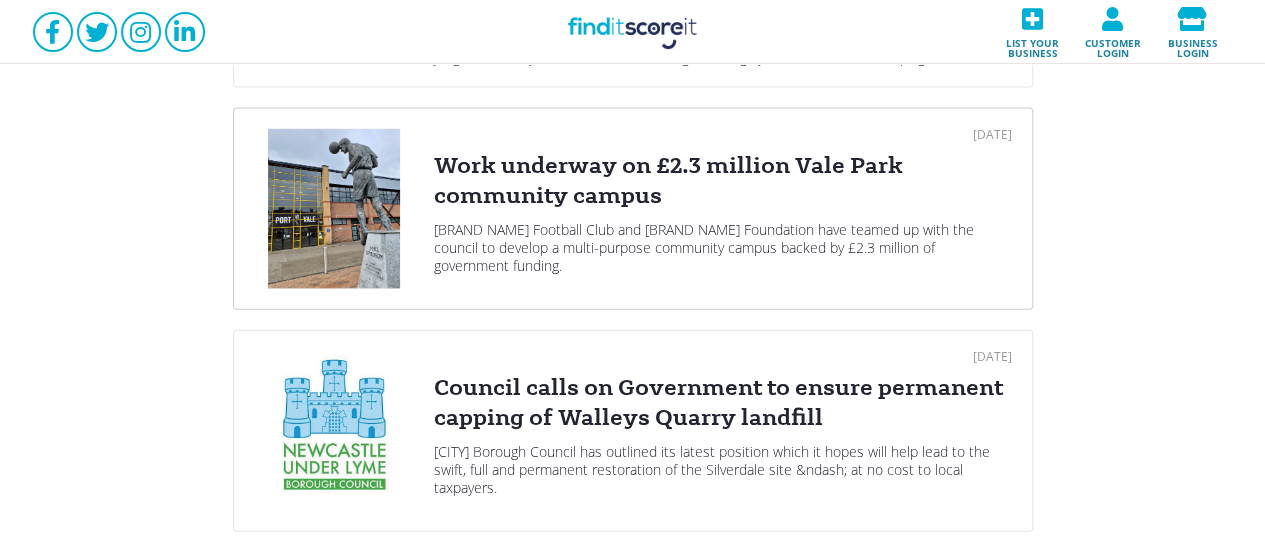 click on "Work underway on £2.3 million Vale Park community campus" at bounding box center (723, 181) 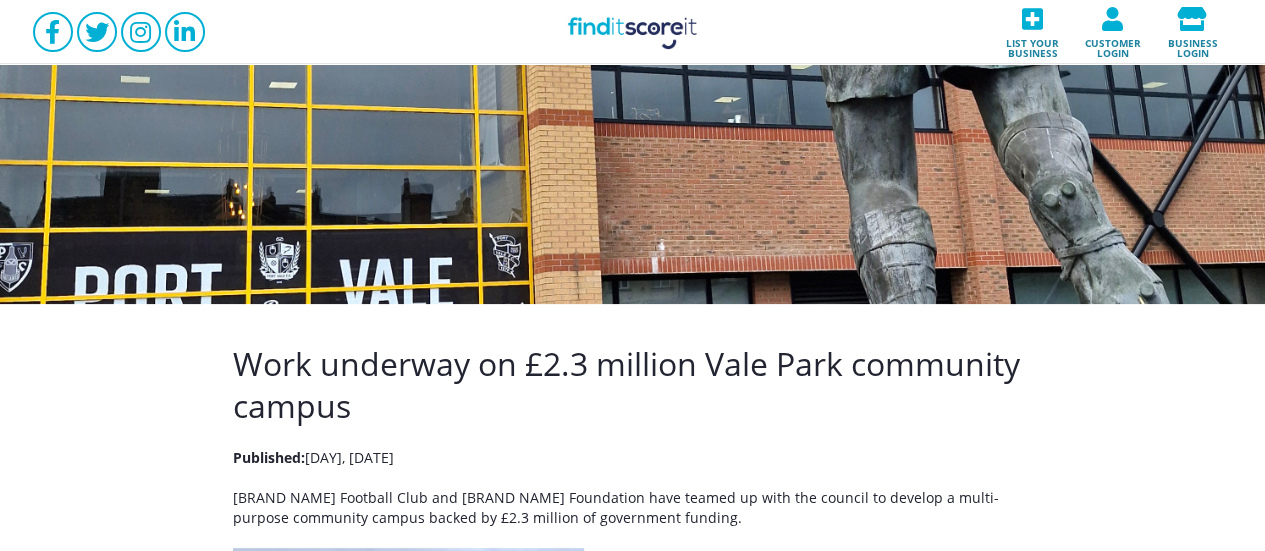 click on "Work underway on £2.3 million Vale Park community campus" at bounding box center (626, 384) 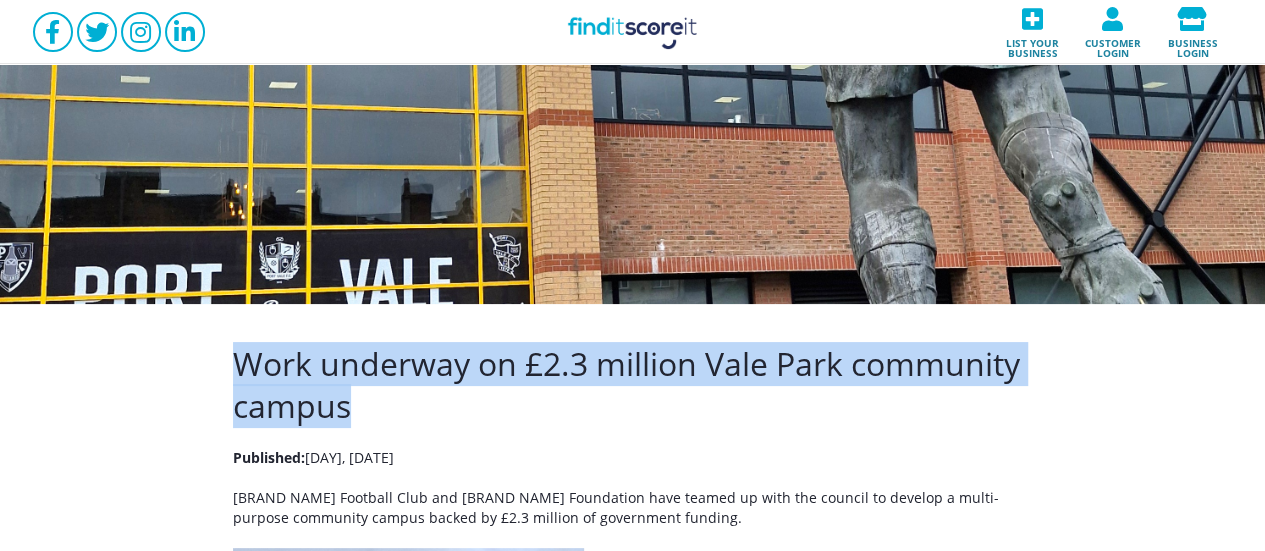 drag, startPoint x: 368, startPoint y: 401, endPoint x: 244, endPoint y: 369, distance: 128.06248 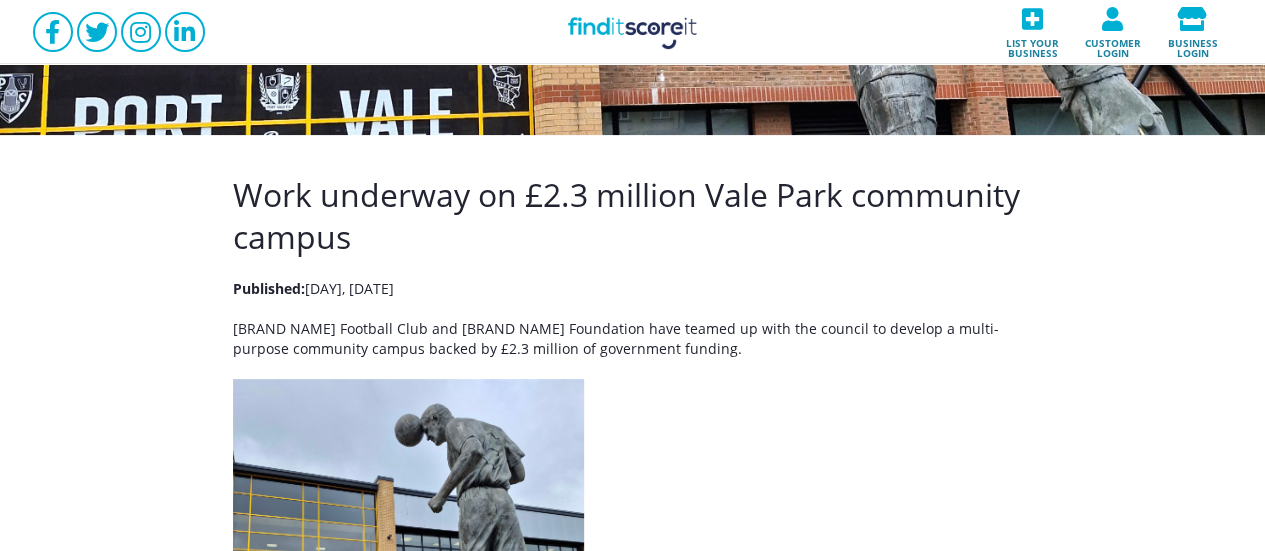 scroll, scrollTop: 200, scrollLeft: 0, axis: vertical 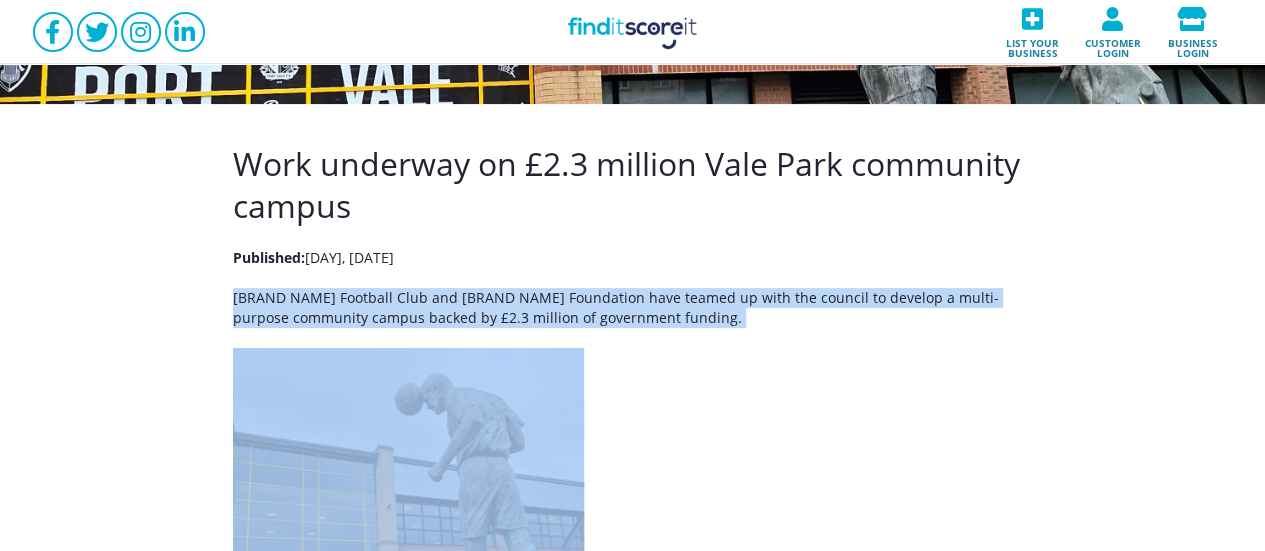 drag, startPoint x: 234, startPoint y: 297, endPoint x: 612, endPoint y: 333, distance: 379.71042 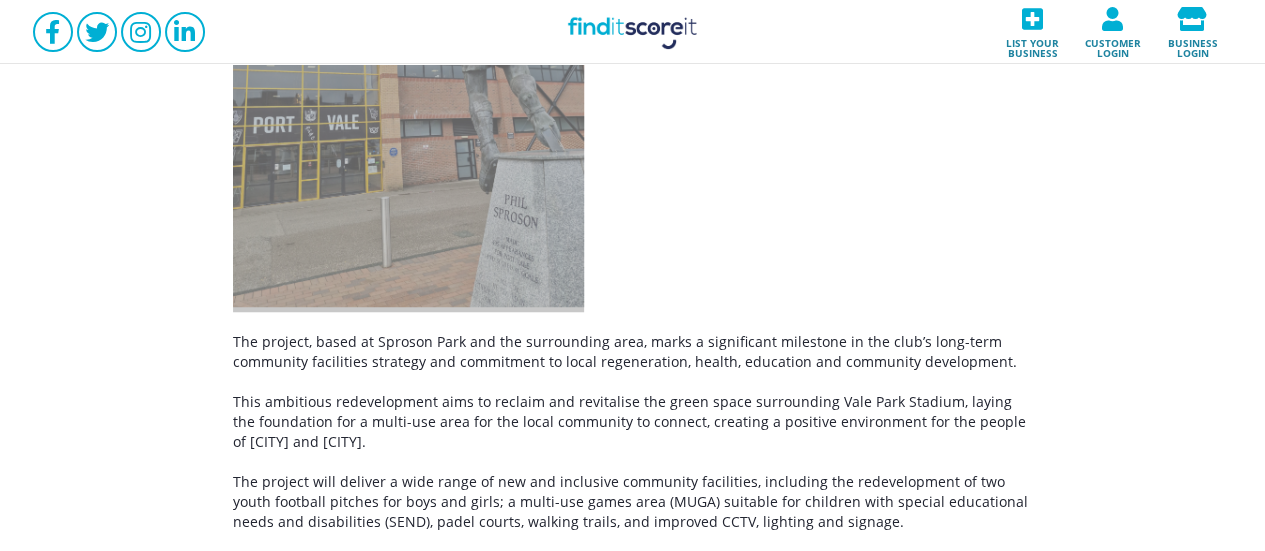 scroll, scrollTop: 800, scrollLeft: 0, axis: vertical 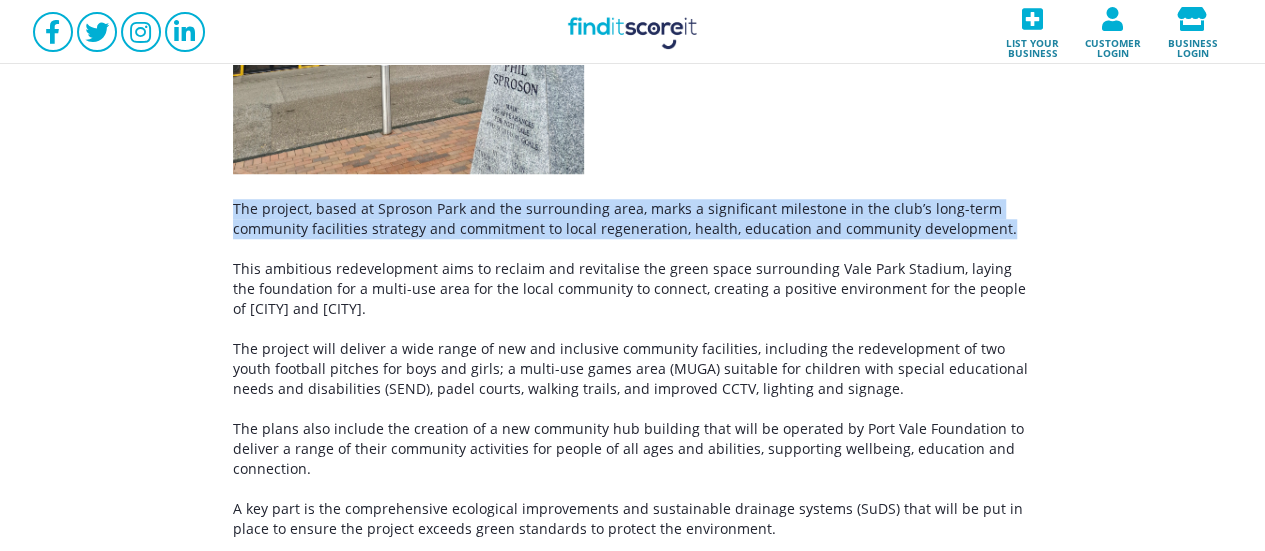 drag, startPoint x: 214, startPoint y: 194, endPoint x: 1115, endPoint y: 229, distance: 901.67957 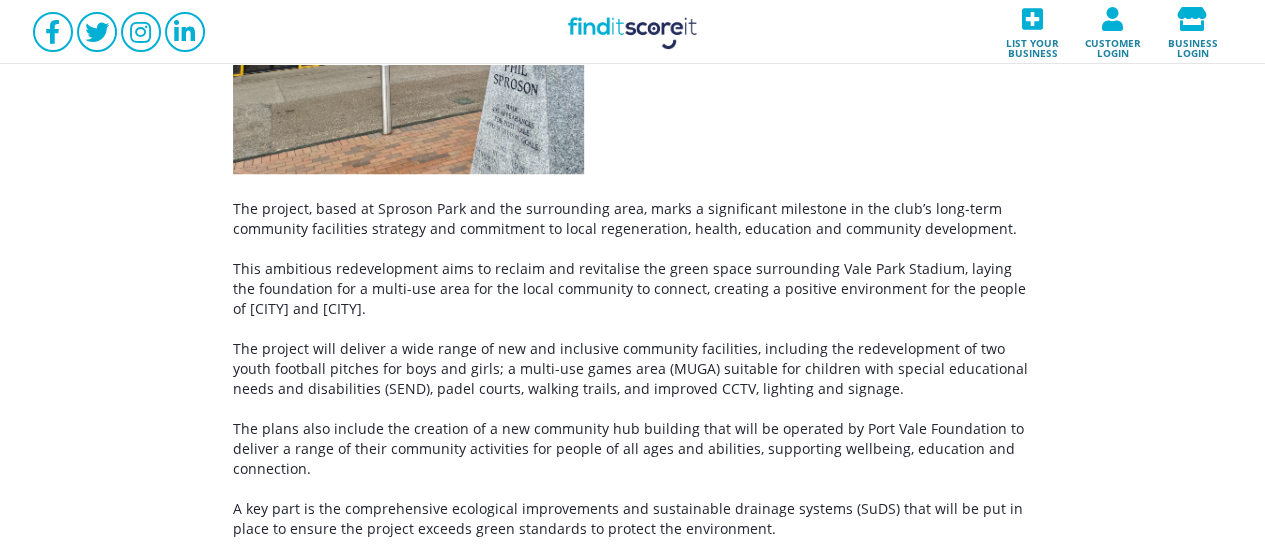 click on "Work underway on £2.3 million Vale Park community campus
Published:  [DAY], [DATE]
[BRAND NAME] Football Club and [BRAND NAME] Foundation have teamed up with the council to develop a multi-purpose community campus backed by £2.3 million of government funding.
The project, based at [CITY] Park and the surrounding area, marks a significant milestone in the club’s long-term community facilities strategy and commitment to local regeneration, health, education and community development.
This ambitious redevelopment aims to reclaim and revitalise the green space surrounding Vale Park Stadium, laying the foundation for a multi-use area for the local community to connect, creating a positive environment for the people of [CITY] and [CITY].
The plans also include the creation of a new community hub building that will be operated by [BRAND NAME] Foundation to deliver a range of their community activities for people of all ages and abilities, supporting wellbeing, education and connection." at bounding box center (633, 351) 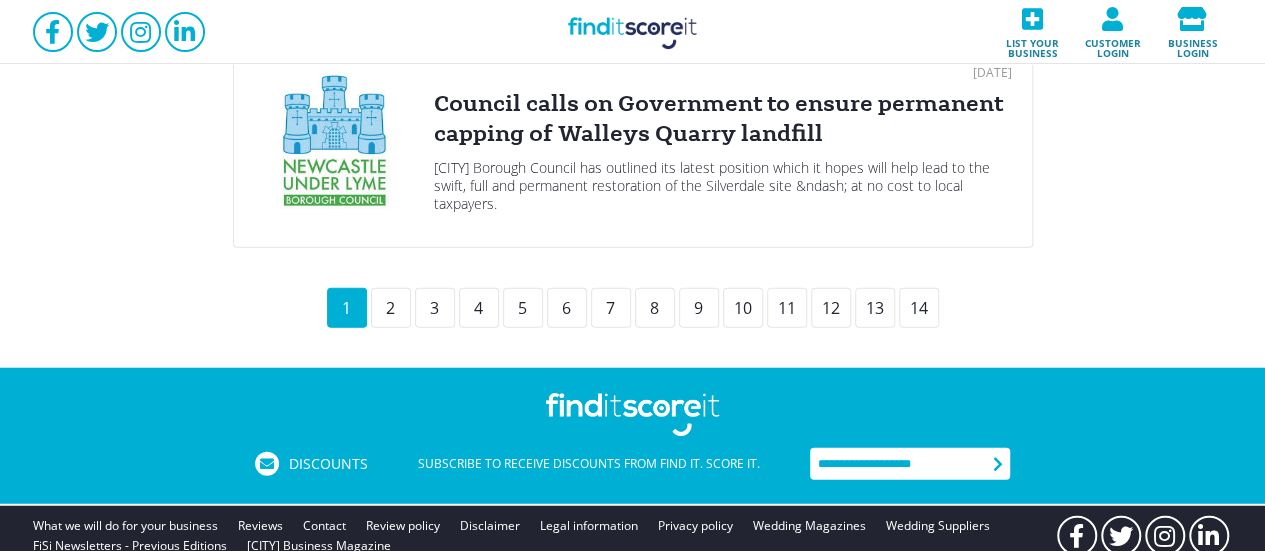 scroll, scrollTop: 2400, scrollLeft: 0, axis: vertical 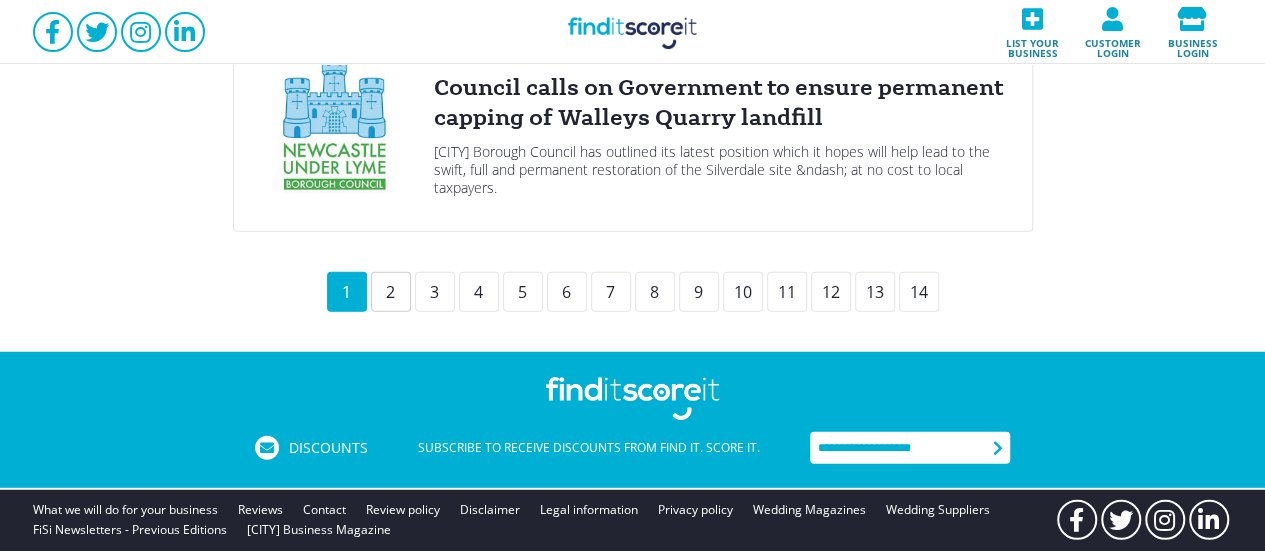 click on "2" at bounding box center [391, 292] 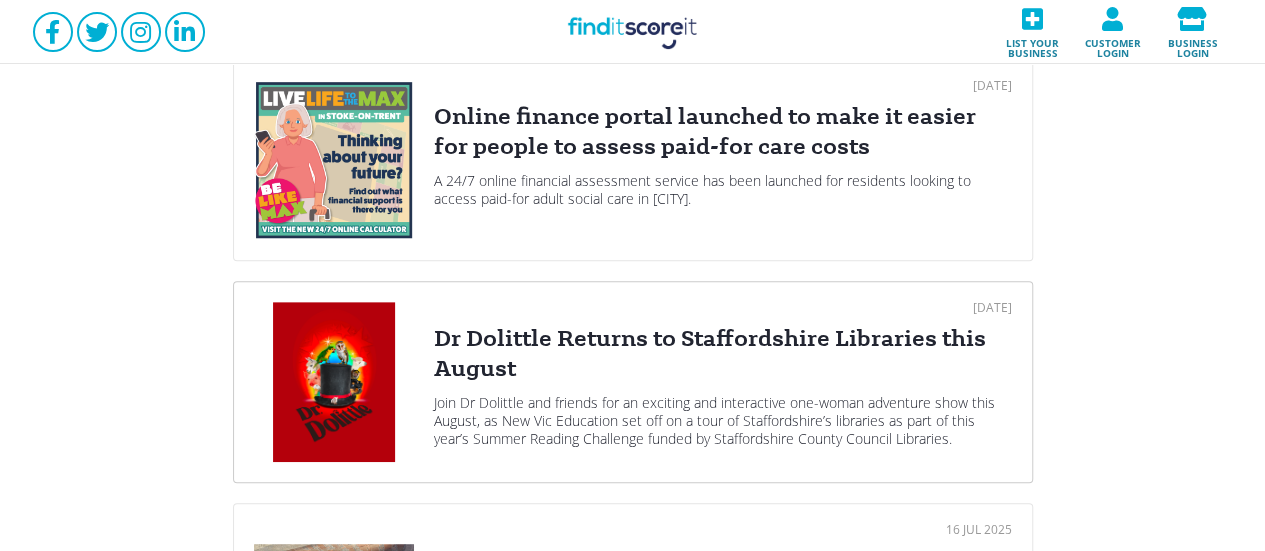 scroll, scrollTop: 400, scrollLeft: 0, axis: vertical 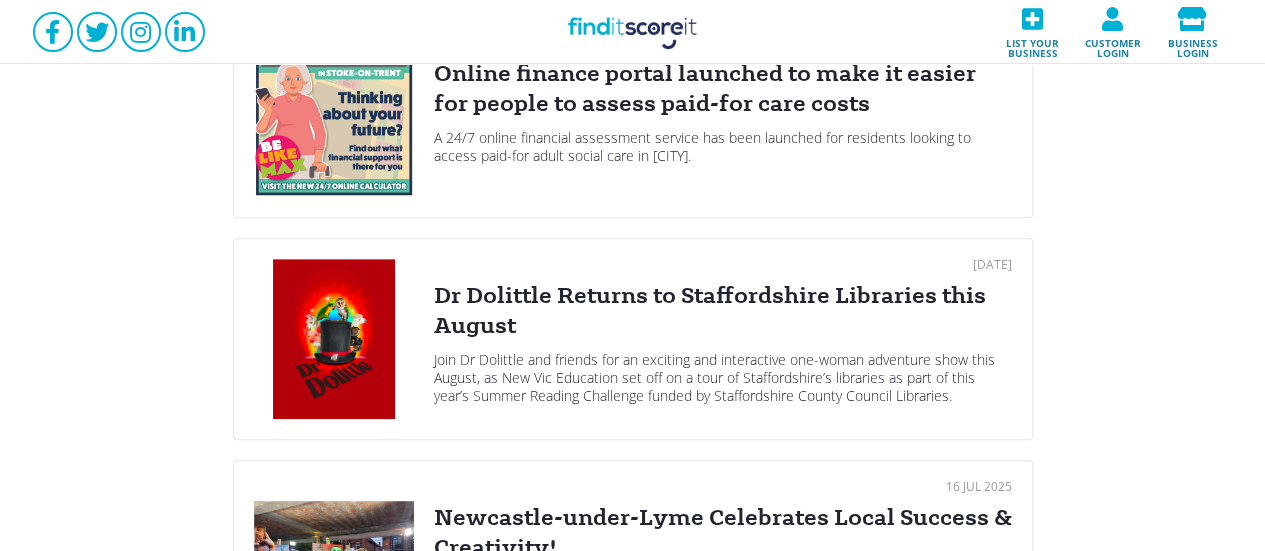click on "[DATE] Online finance portal launched to make it easier for people to assess paid-for care costs A 24/7 online financial assessment service has been launched for residents looking to access paid-for adult social care in [CITY]." at bounding box center [723, 117] 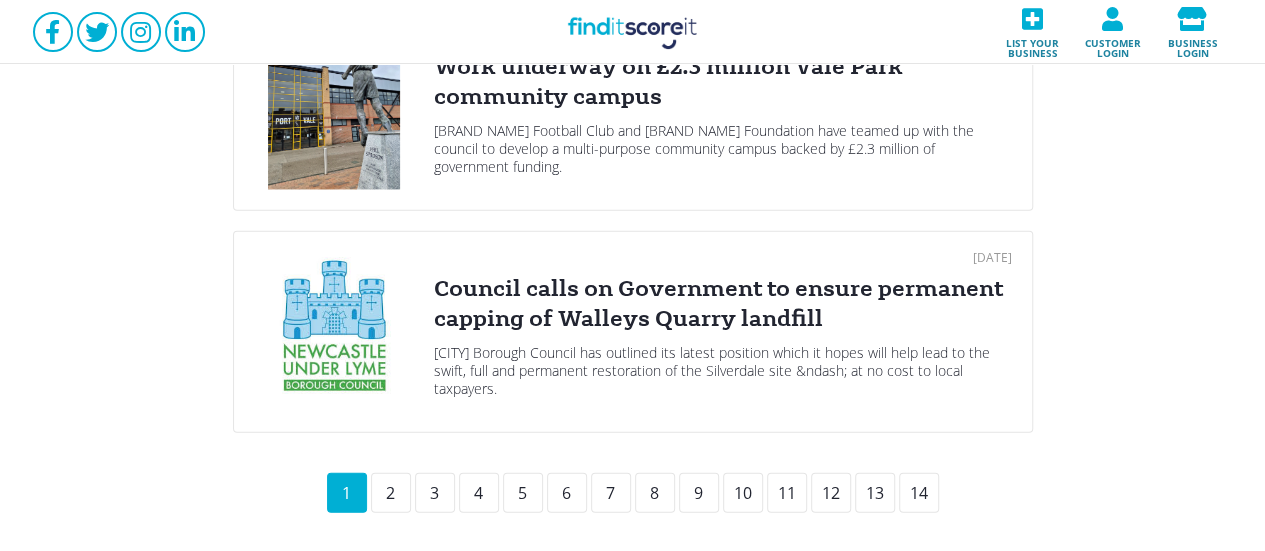 scroll, scrollTop: 2200, scrollLeft: 0, axis: vertical 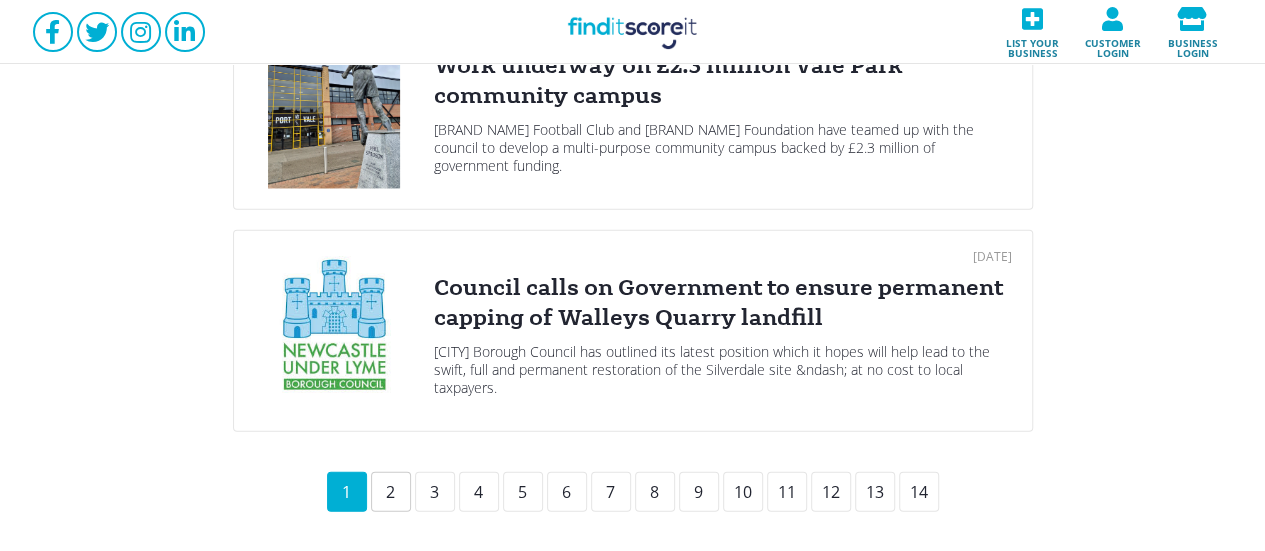 click on "2" at bounding box center [391, 492] 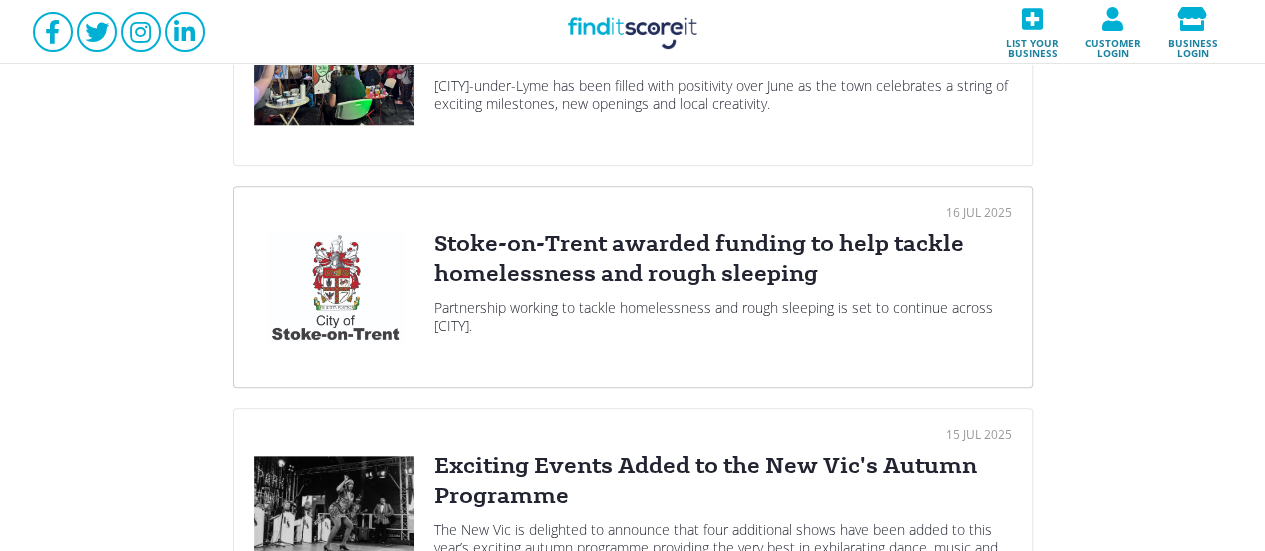 scroll, scrollTop: 900, scrollLeft: 0, axis: vertical 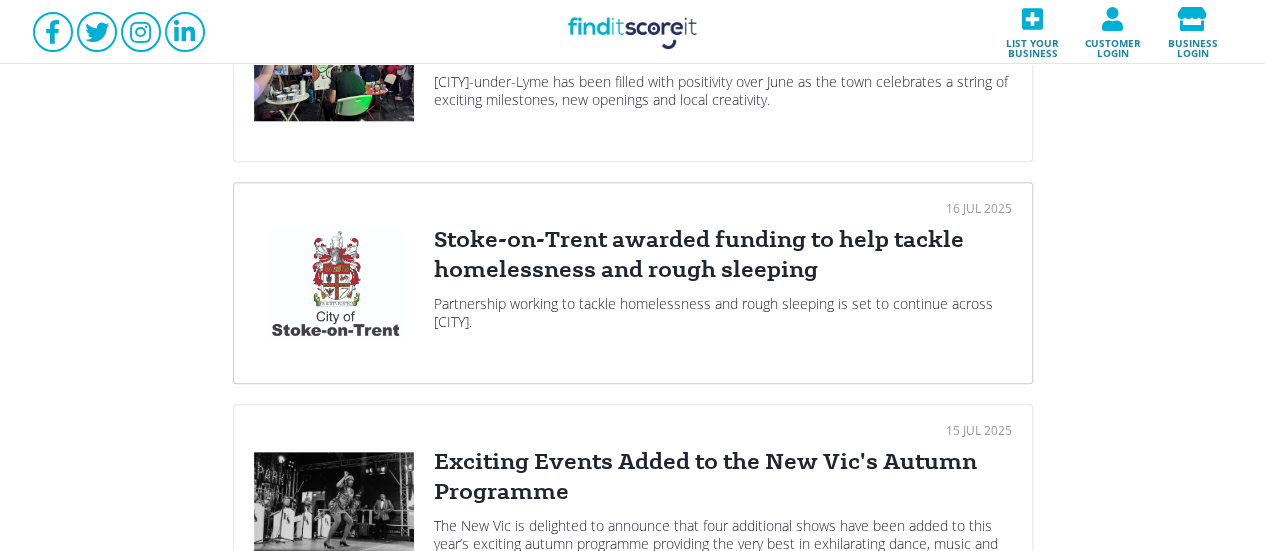 click on "Stoke-on-Trent awarded funding to help tackle homelessness and rough sleeping" at bounding box center [723, 255] 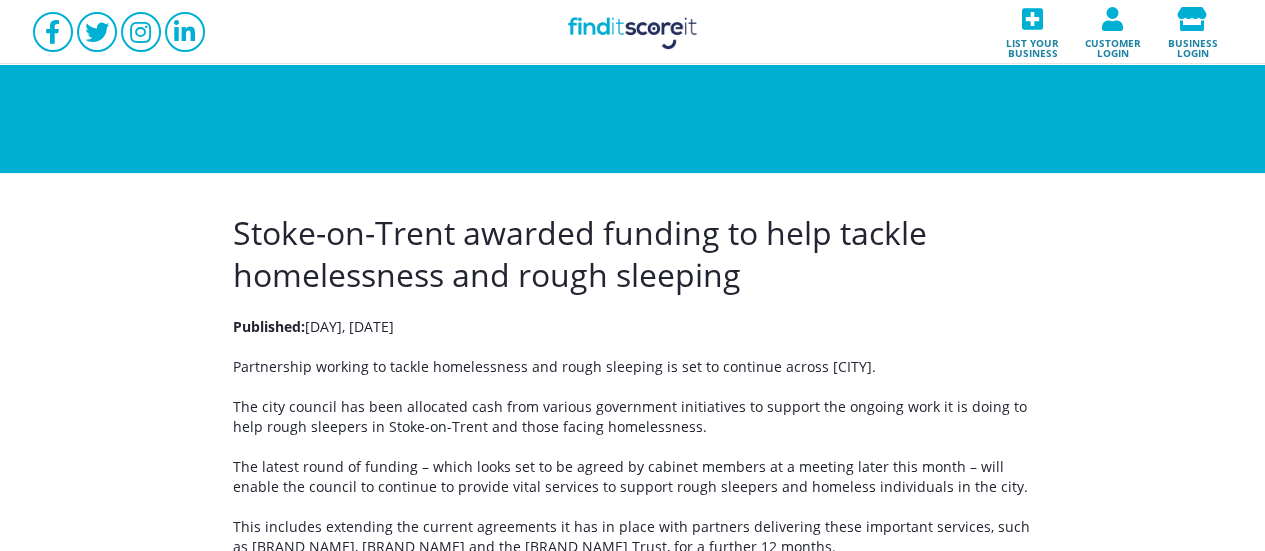 scroll, scrollTop: 100, scrollLeft: 0, axis: vertical 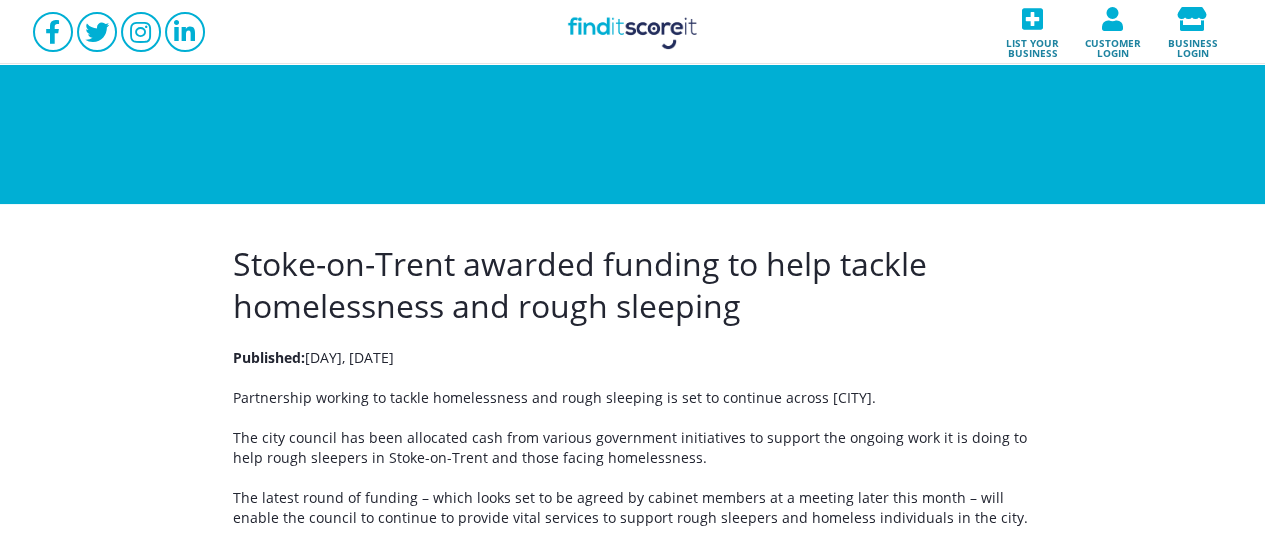 drag, startPoint x: 372, startPoint y: 233, endPoint x: 574, endPoint y: 279, distance: 207.17143 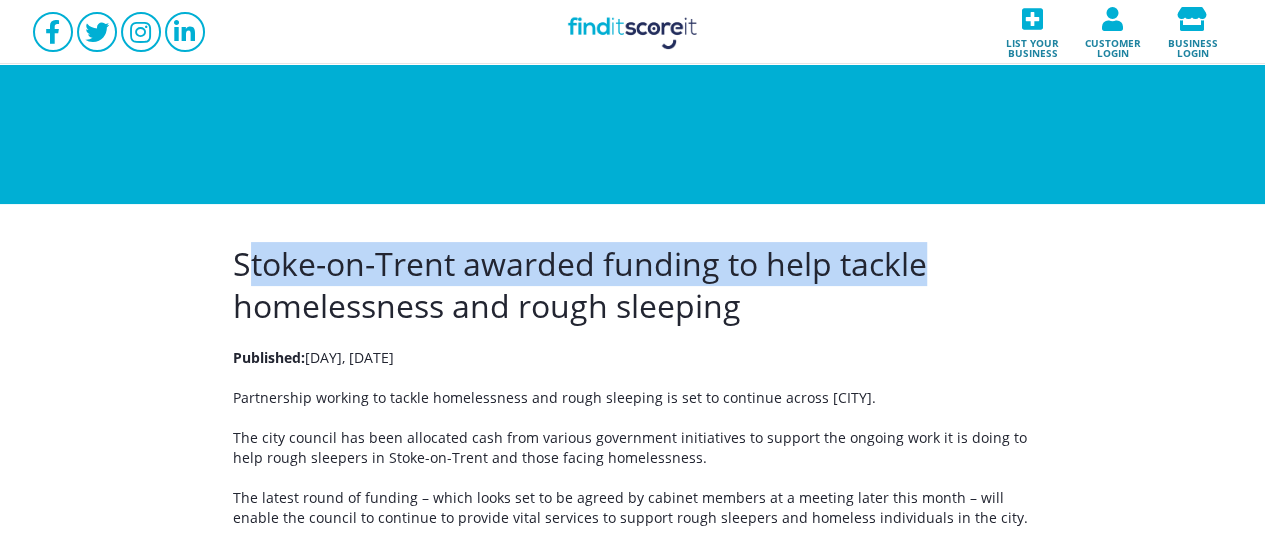drag, startPoint x: 250, startPoint y: 261, endPoint x: 1024, endPoint y: 265, distance: 774.0103 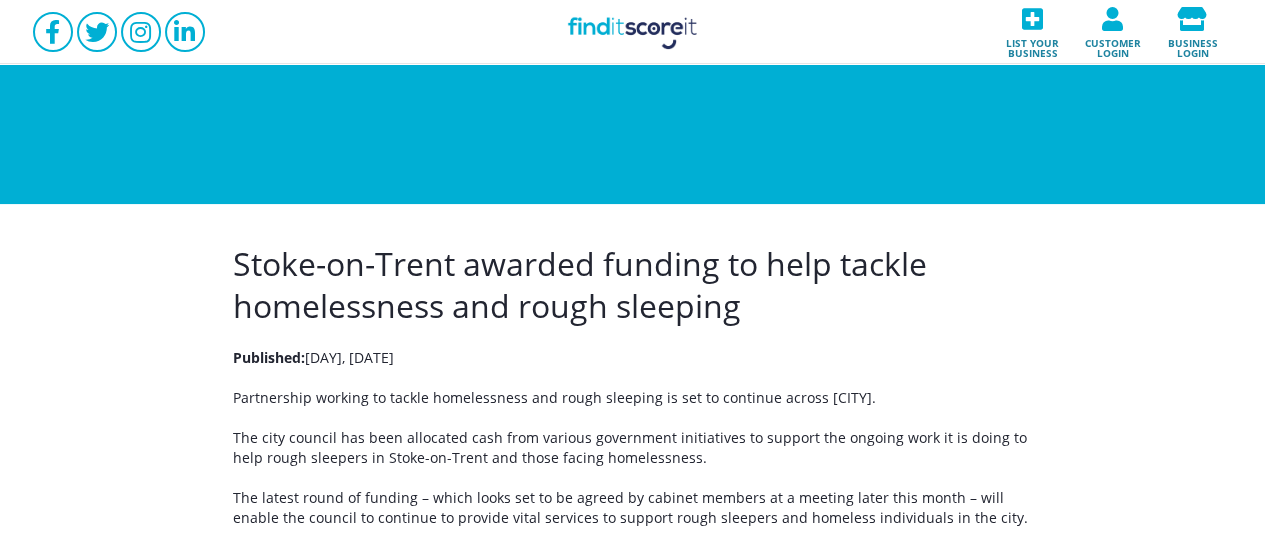 click on "Stoke-on-Trent awarded funding to help tackle homelessness and rough sleeping" at bounding box center [633, 286] 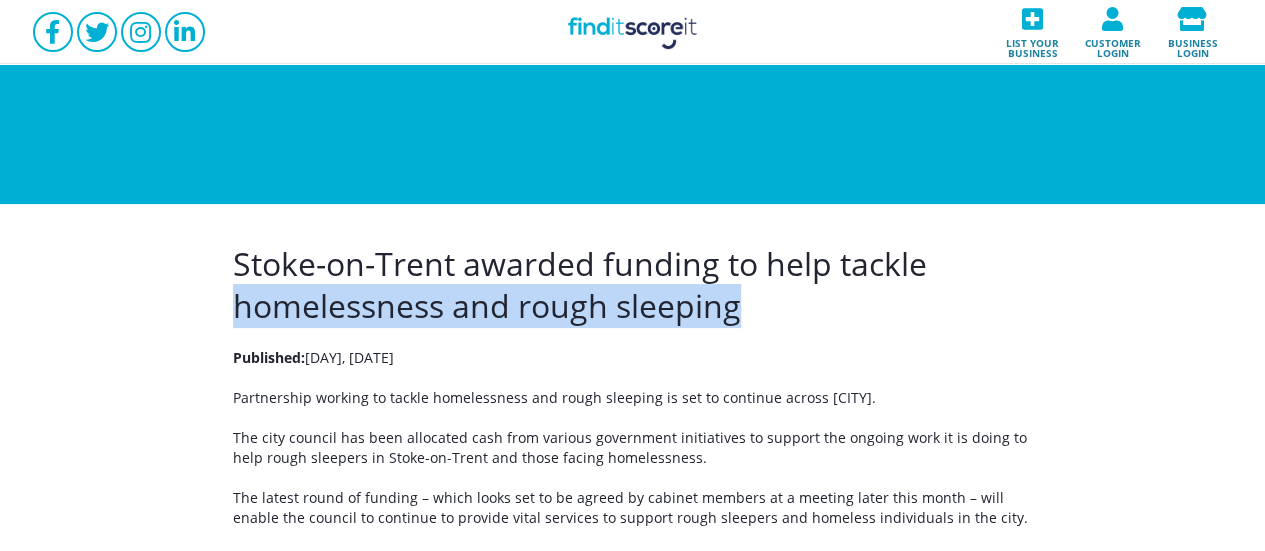 drag, startPoint x: 803, startPoint y: 311, endPoint x: 186, endPoint y: 305, distance: 617.0292 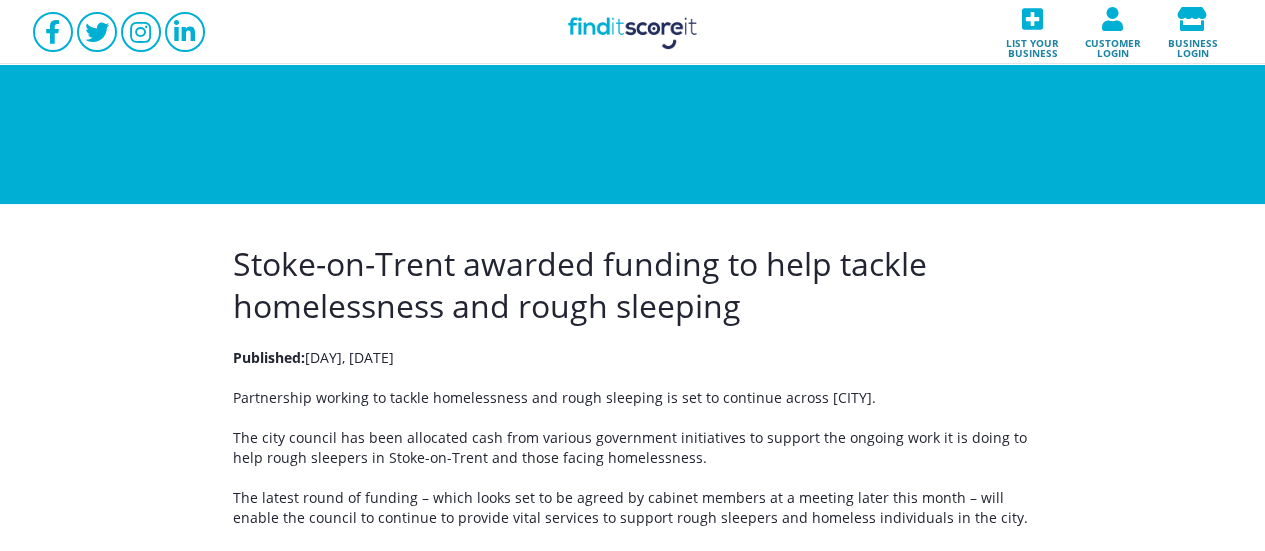 click on "Stoke-on-Trent awarded funding to help tackle homelessness and rough sleeping
Published:  Thursday, [DAY], [MONTH] [YEAR]
Partnership working to tackle homelessness and rough sleeping is set to continue across Stoke-on-Trent.
The city council has been allocated cash from various government initiatives to support the ongoing work it is doing to help rough sleepers in Stoke-on-Trent and those facing homelessness.
The latest round of funding – which looks set to be agreed by cabinet members at a meeting later this month – will enable the council to continue to provide vital services to support rough sleepers and homeless individuals in the city.
This includes extending the current agreements it has in place with partners delivering these important services, such as Brighter Futures, Honeycomb Group and the North Staffs Combined Healthcare Trust, for a further 12 months.
A Homeless Hub which supports more than 900 people every month
www.thestreetlink.org.uk ." at bounding box center (633, 736) 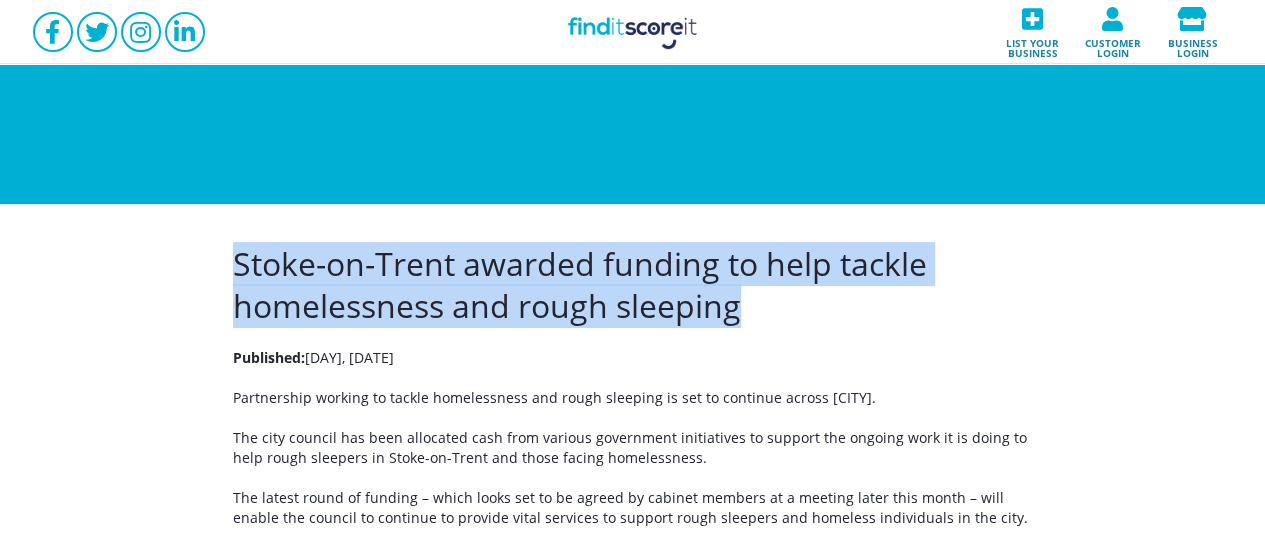 drag, startPoint x: 753, startPoint y: 305, endPoint x: 130, endPoint y: 223, distance: 628.3733 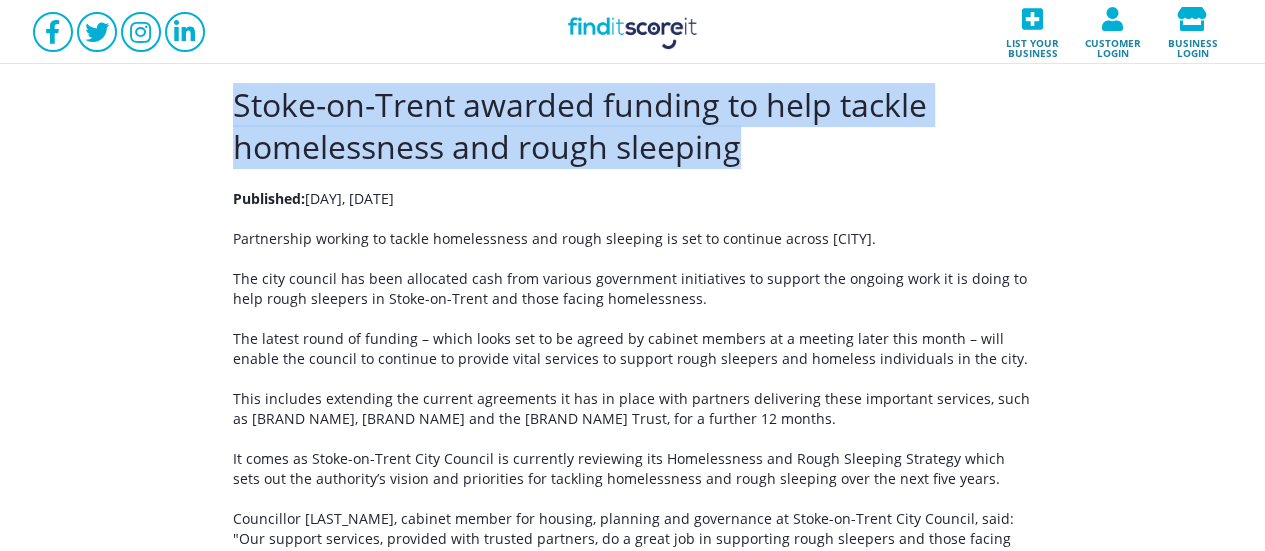 scroll, scrollTop: 300, scrollLeft: 0, axis: vertical 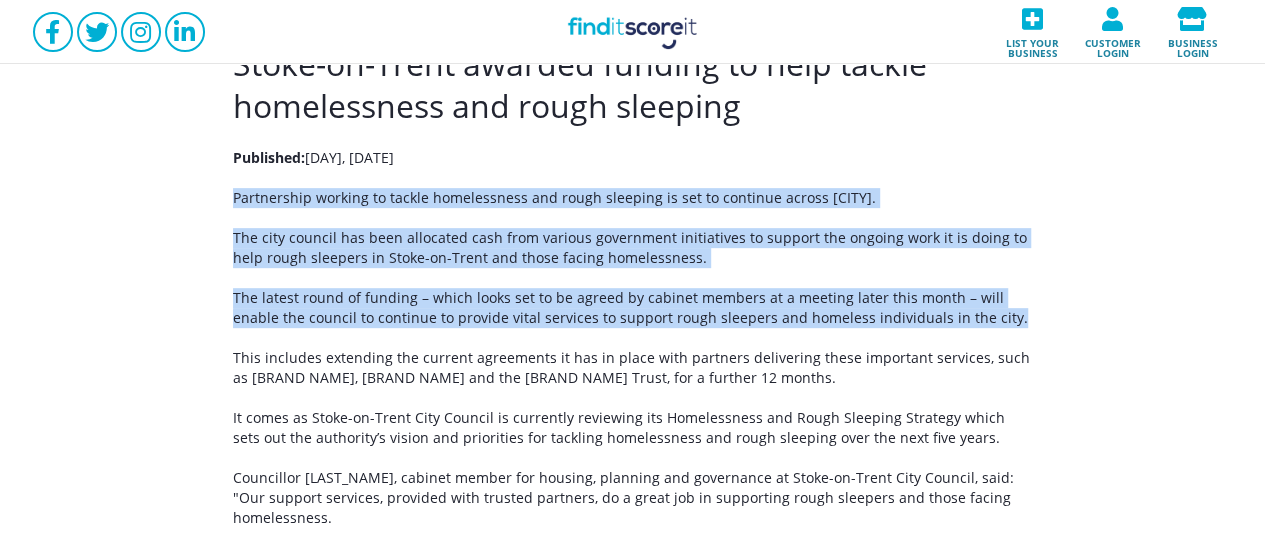 drag, startPoint x: 225, startPoint y: 203, endPoint x: 981, endPoint y: 315, distance: 764.2513 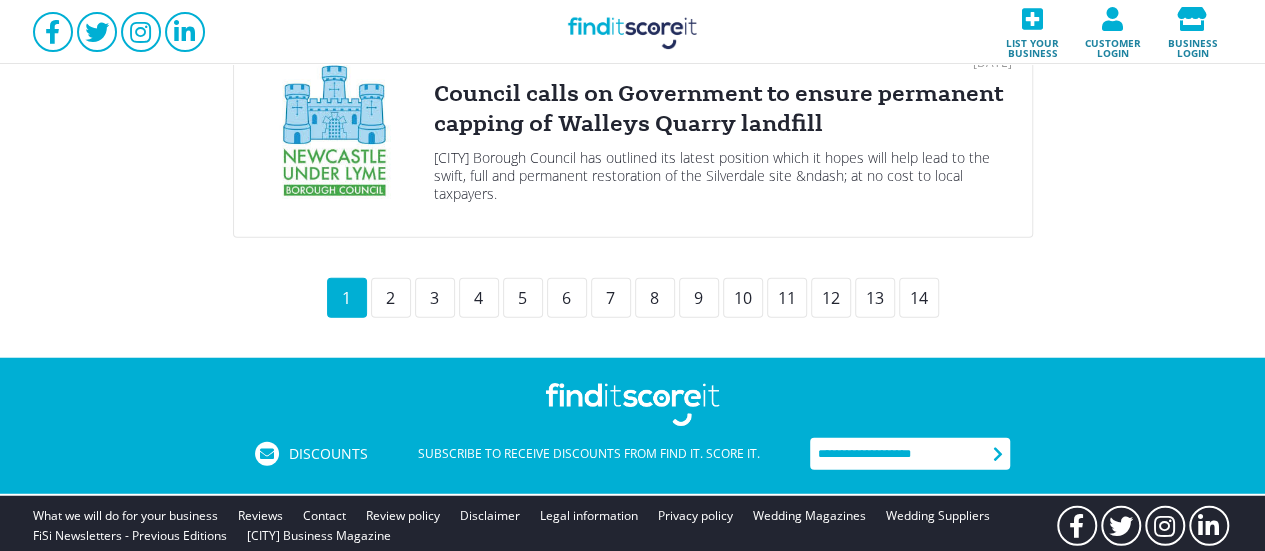 scroll, scrollTop: 2452, scrollLeft: 0, axis: vertical 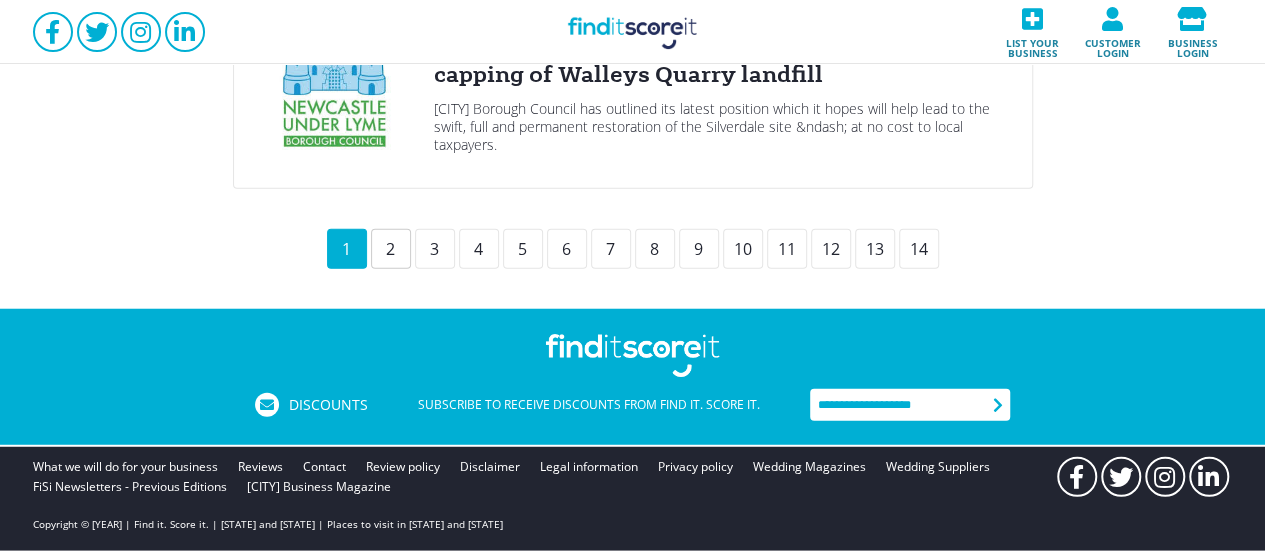 click on "2" at bounding box center [391, 249] 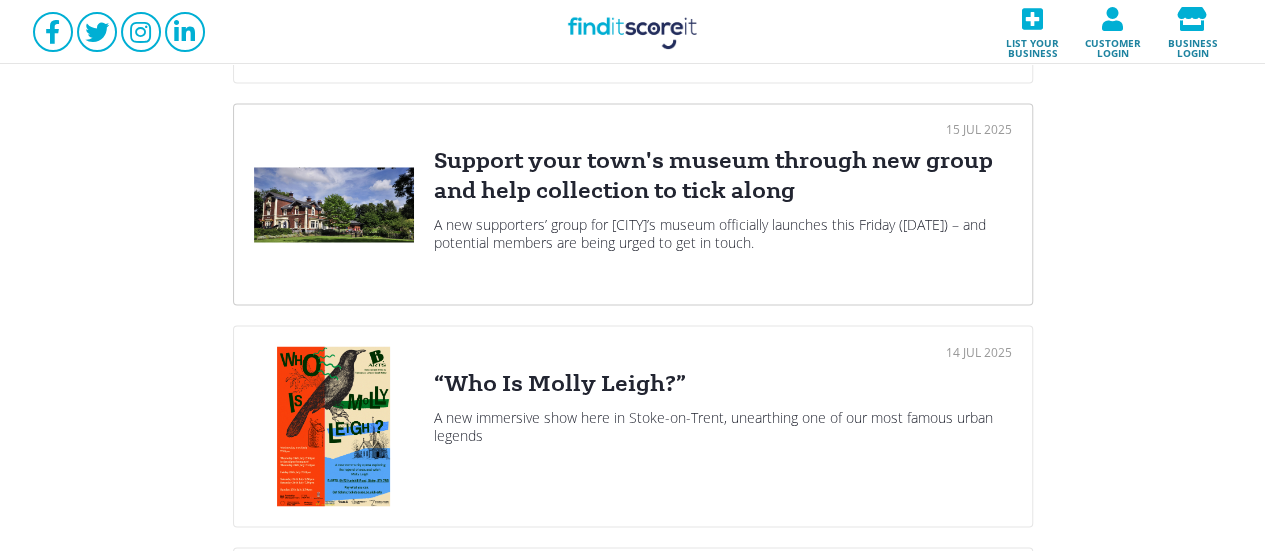 scroll, scrollTop: 1600, scrollLeft: 0, axis: vertical 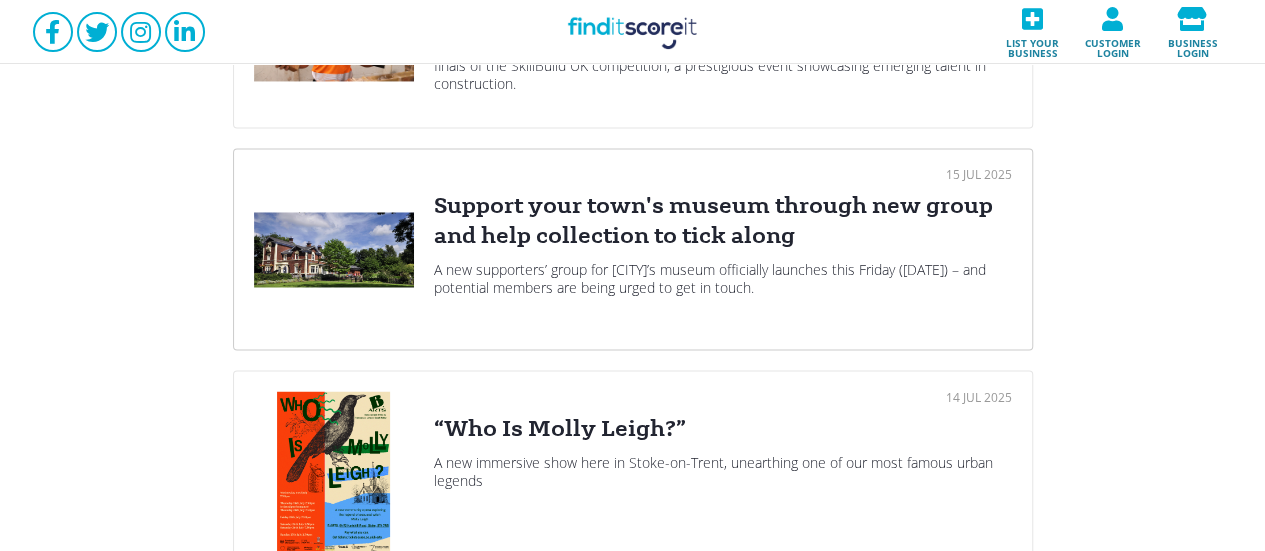 click on "Support your town's museum through new group and help collection to tick along" at bounding box center [723, 221] 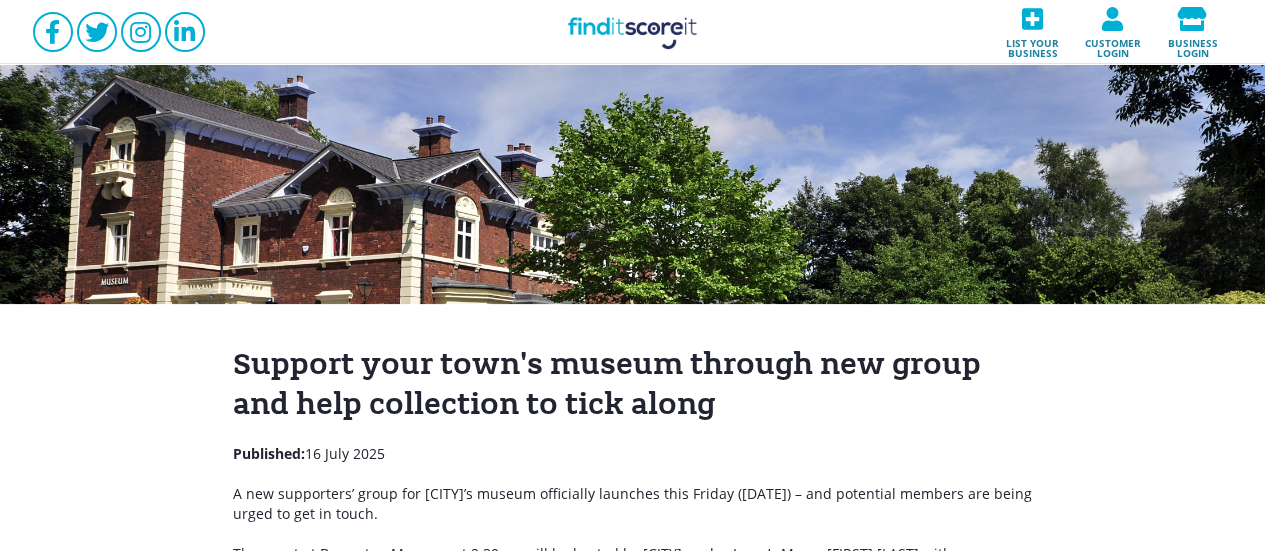 click on "Support your town's museum through new group and help collection to tick along" at bounding box center [633, 384] 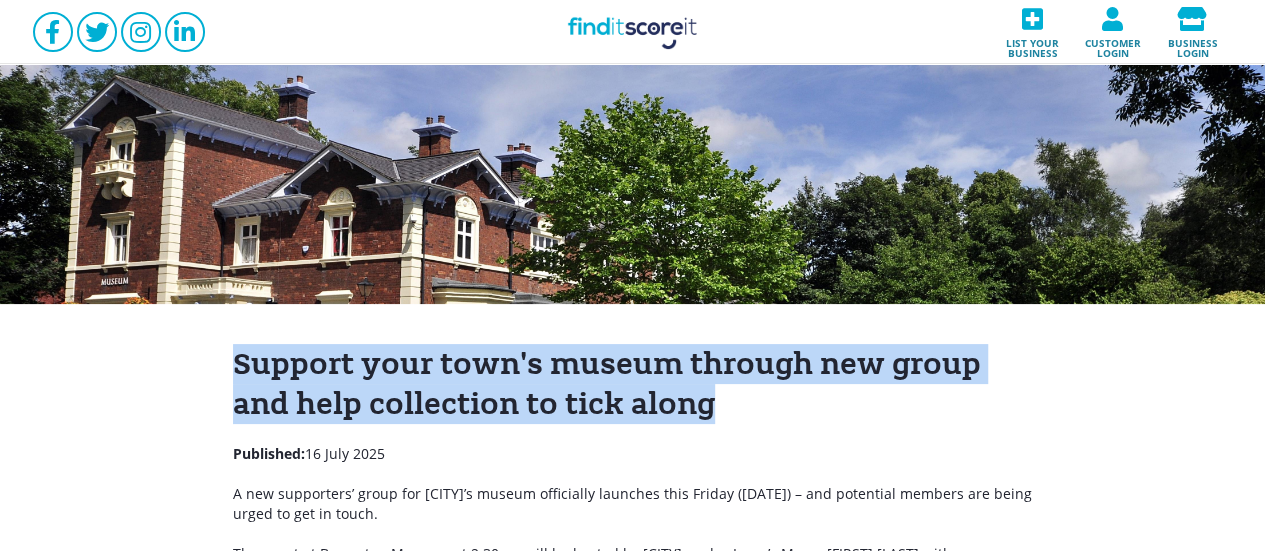 drag, startPoint x: 778, startPoint y: 399, endPoint x: 198, endPoint y: 379, distance: 580.3447 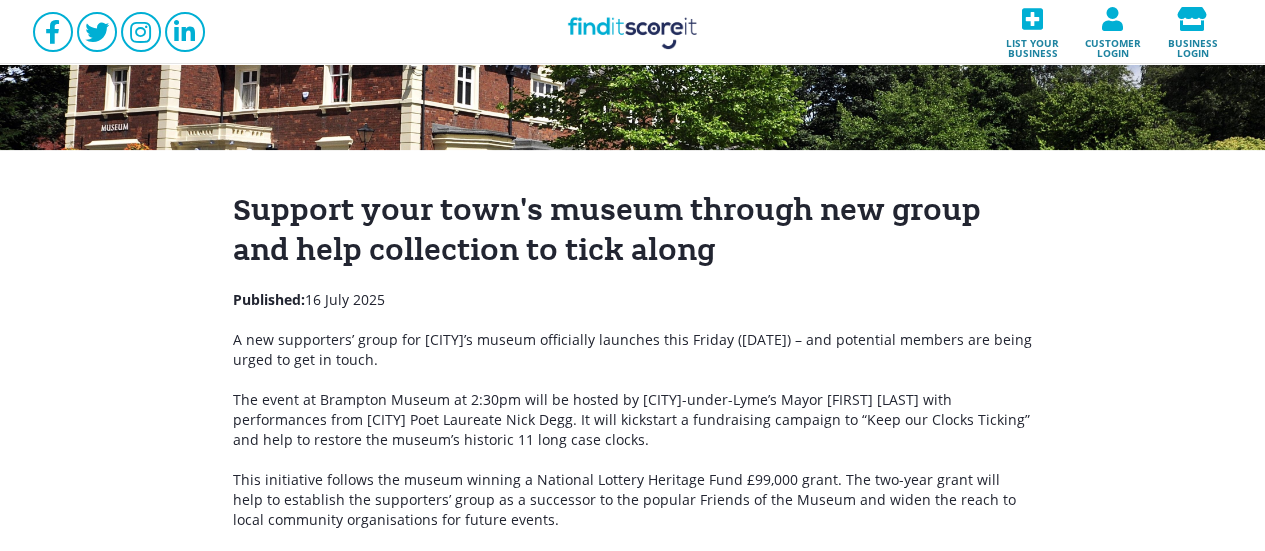 scroll, scrollTop: 200, scrollLeft: 0, axis: vertical 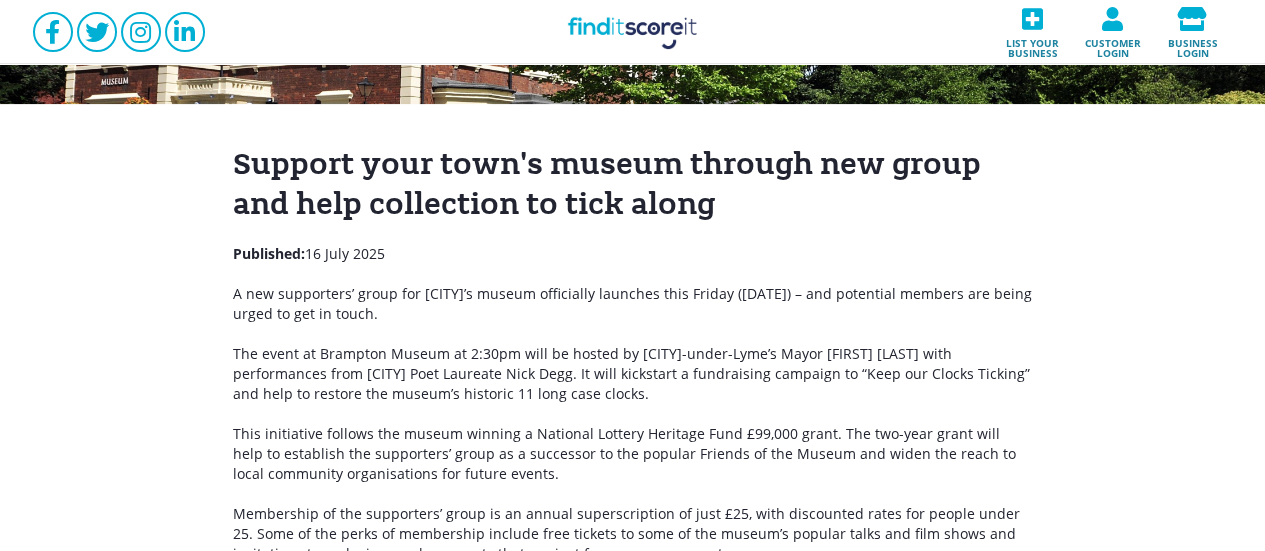 drag, startPoint x: 468, startPoint y: 297, endPoint x: 227, endPoint y: 277, distance: 241.82845 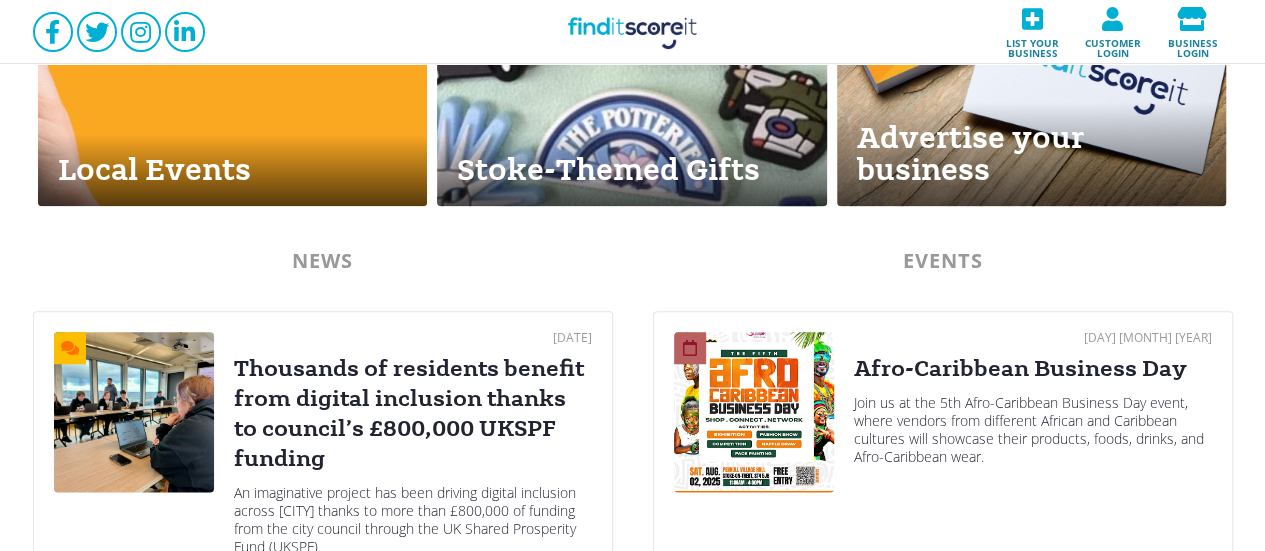 scroll, scrollTop: 1307, scrollLeft: 0, axis: vertical 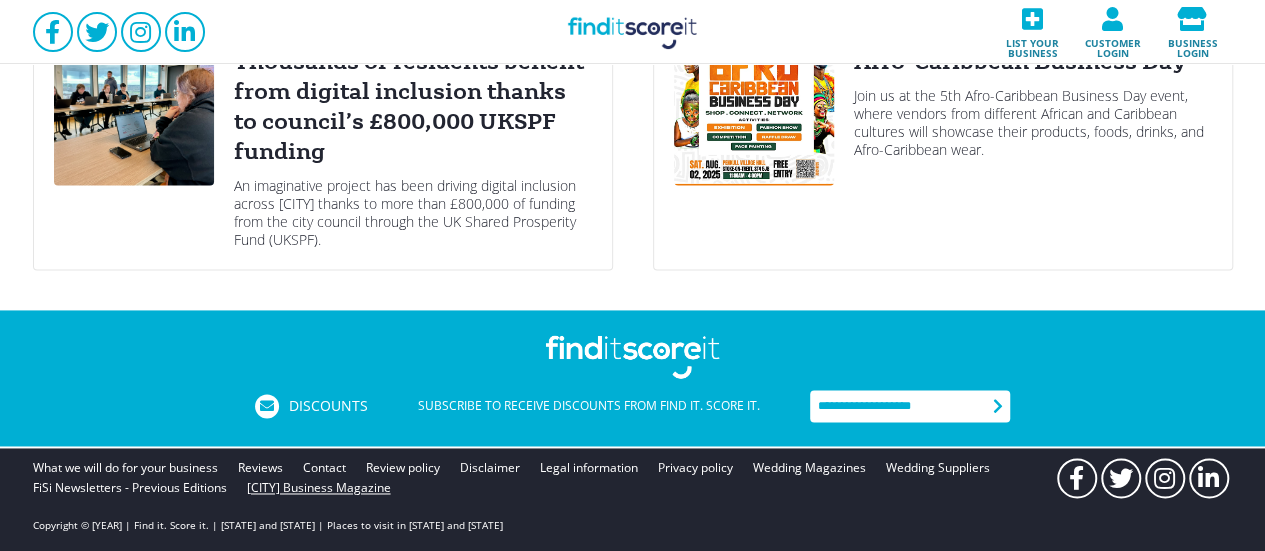 click on "[CITY] Business Magazine" at bounding box center [319, 488] 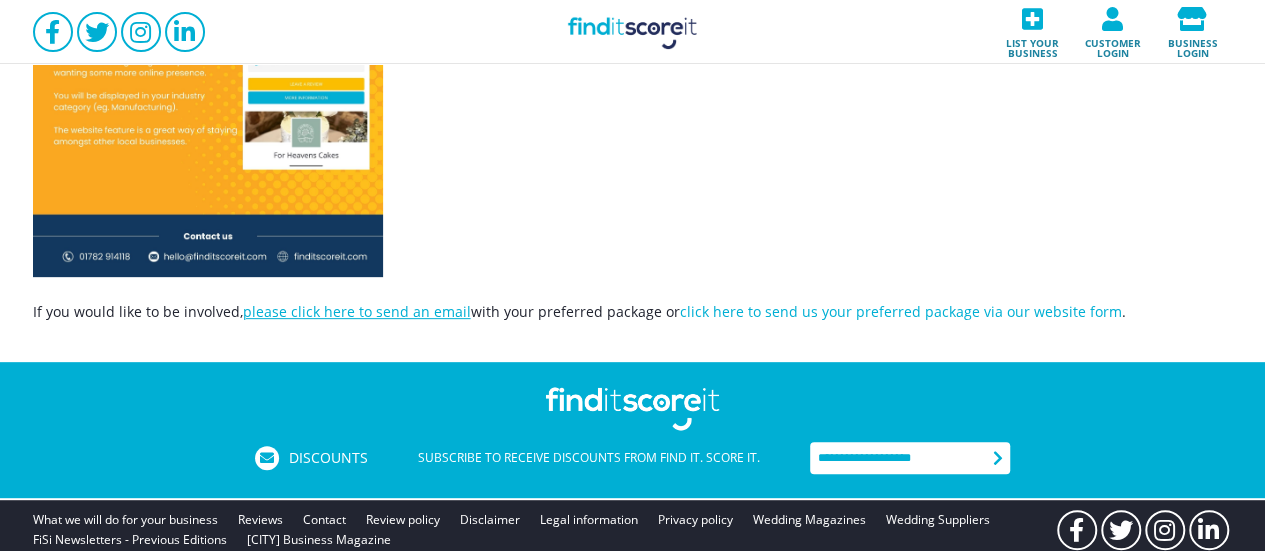 scroll, scrollTop: 4112, scrollLeft: 0, axis: vertical 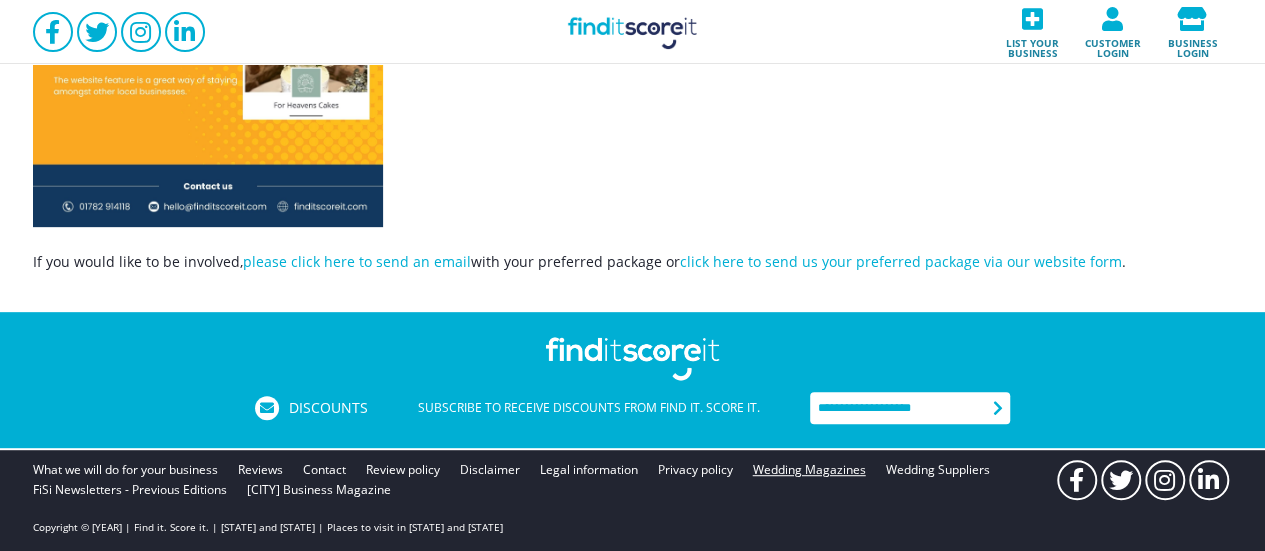 click on "Wedding Magazines" at bounding box center [809, 470] 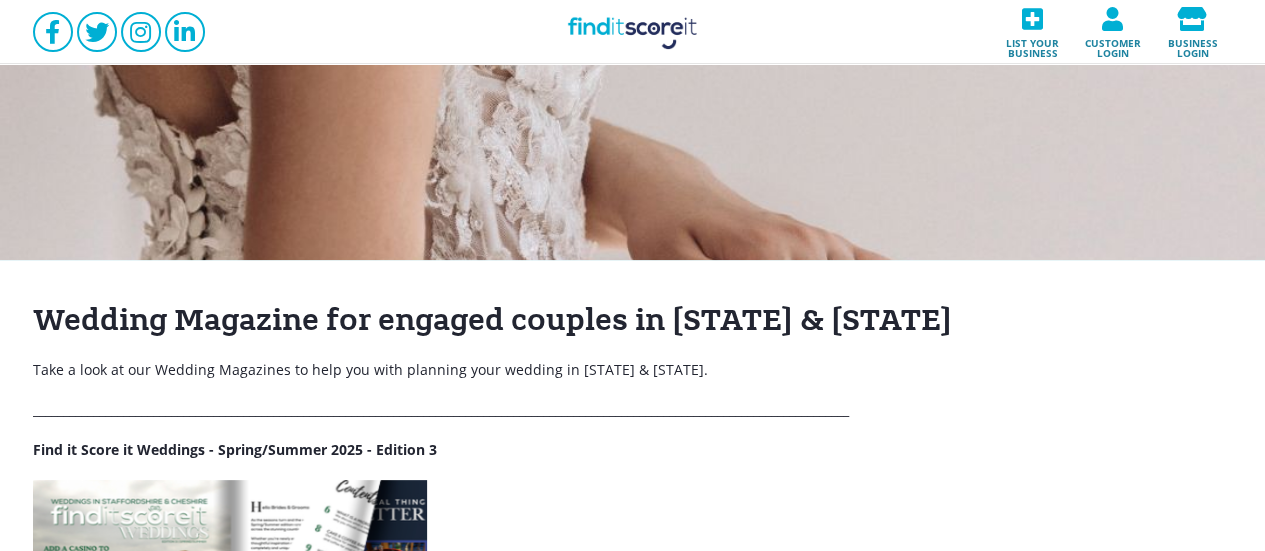 scroll, scrollTop: 0, scrollLeft: 0, axis: both 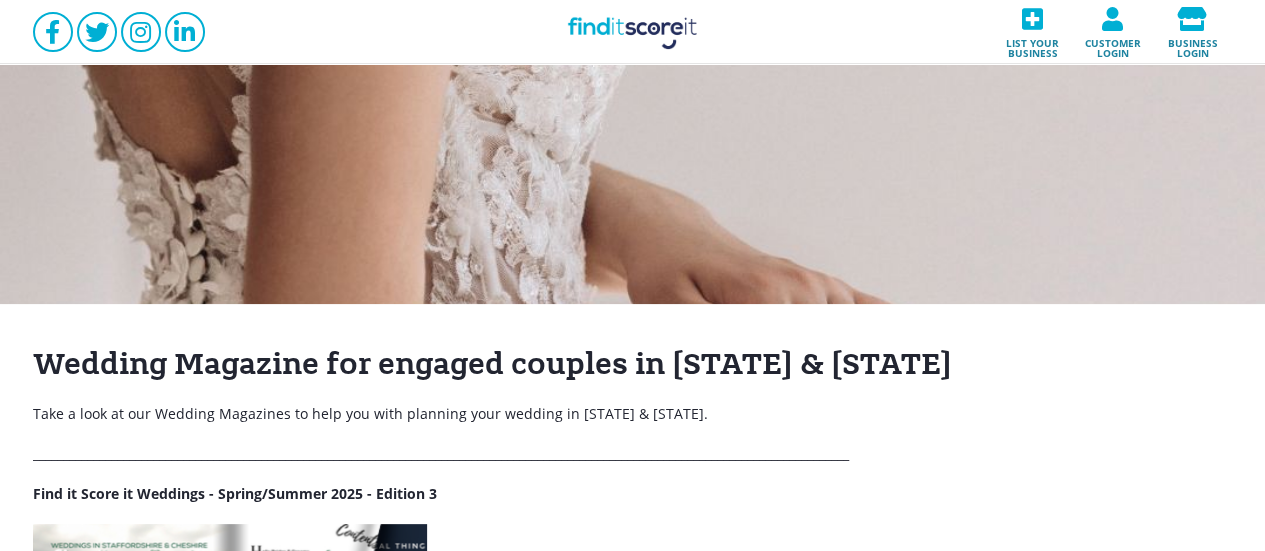 click on "Want a printed copy?
If you would like a magazine delivered to your door, please email  [EMAIL]  with your full address, the magazine is FREE but if you would like to make a small donation,  you can click here . All donations will be invested back into our community website.
________________________________________________________________________________________________________________________________________
Find it Score it Weddings - Autumn/Winter 2024/2025 - Edition 2
OR  click here to read it online ." at bounding box center (632, 1148) 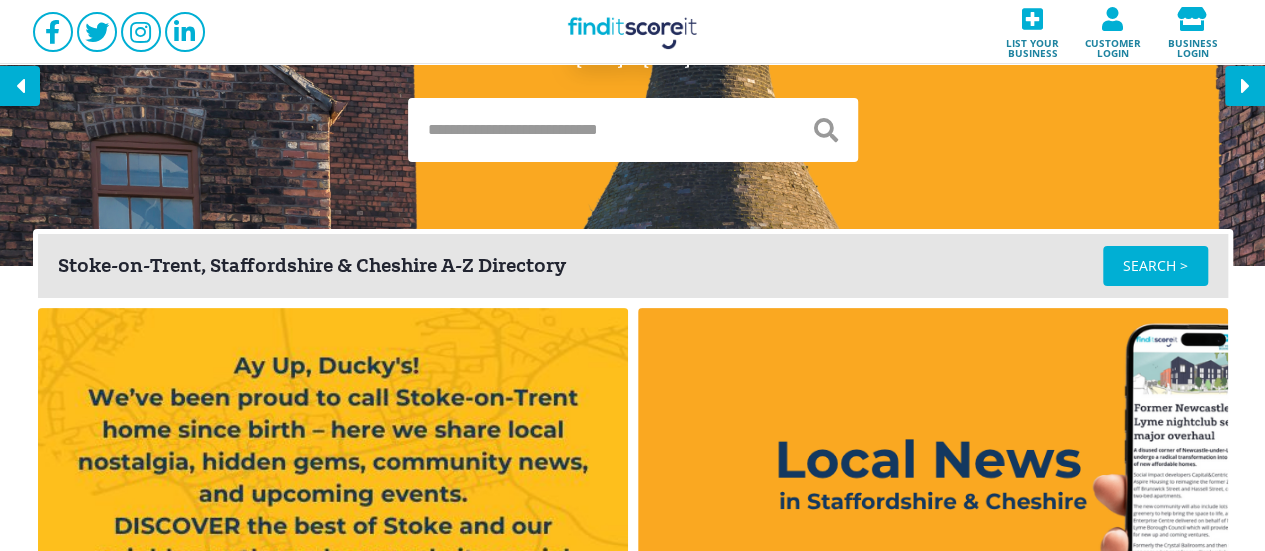 scroll, scrollTop: 200, scrollLeft: 0, axis: vertical 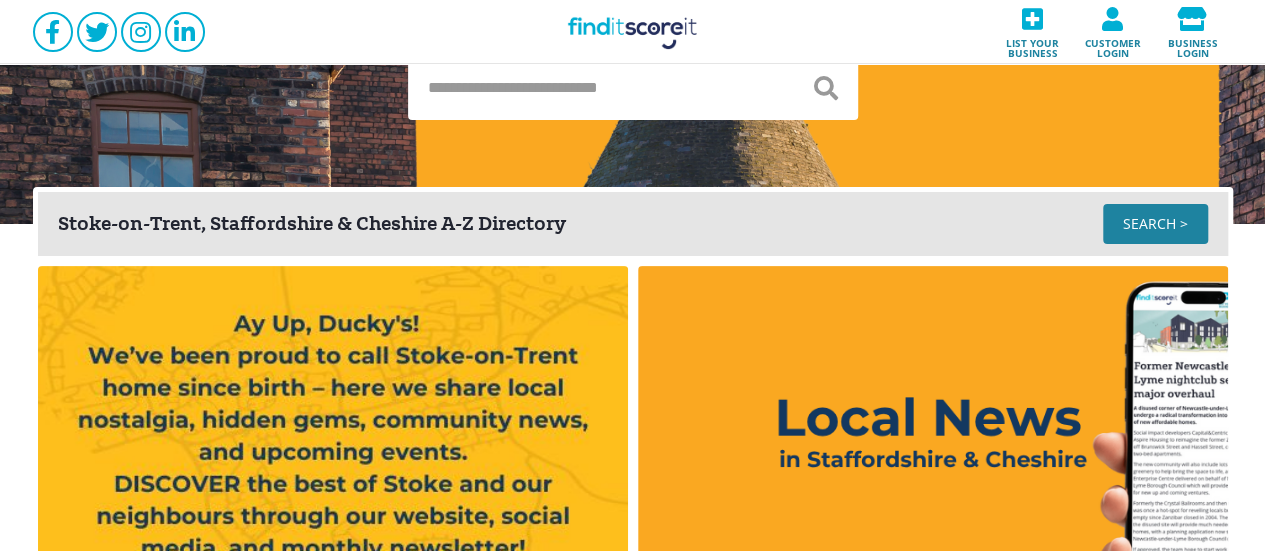 click on "SEARCH >" at bounding box center [1155, 224] 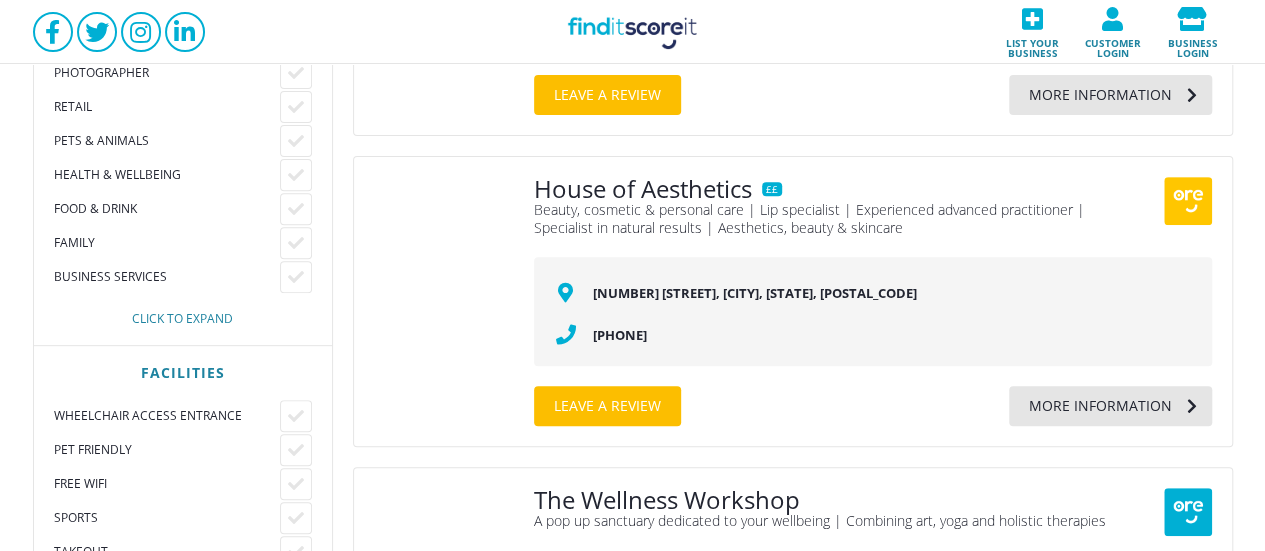 scroll, scrollTop: 300, scrollLeft: 0, axis: vertical 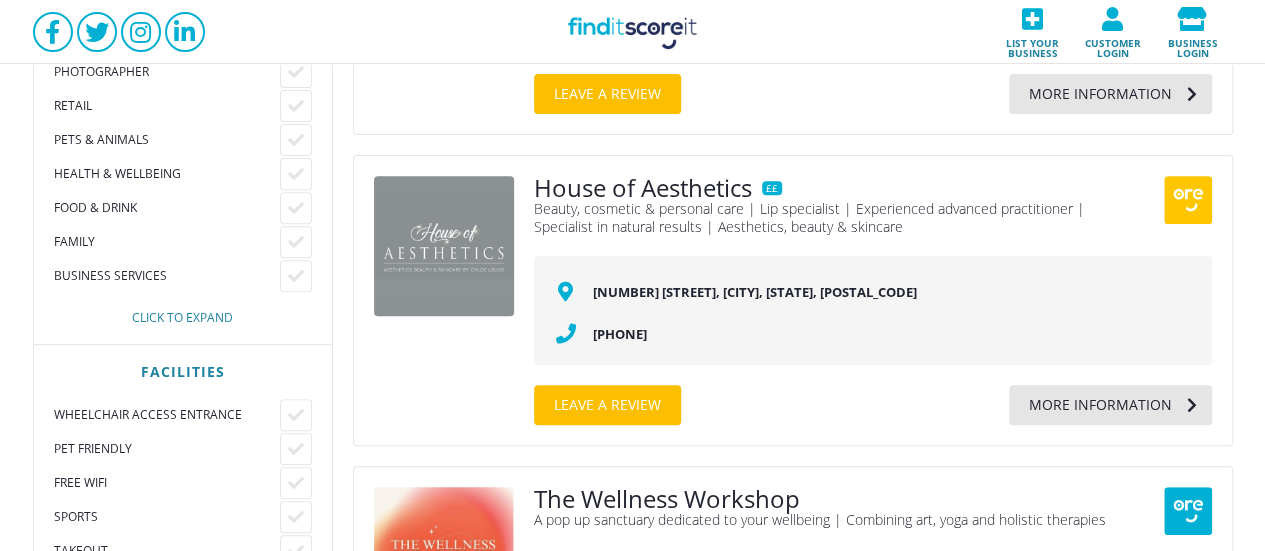 click on "Click to expand" at bounding box center [183, 318] 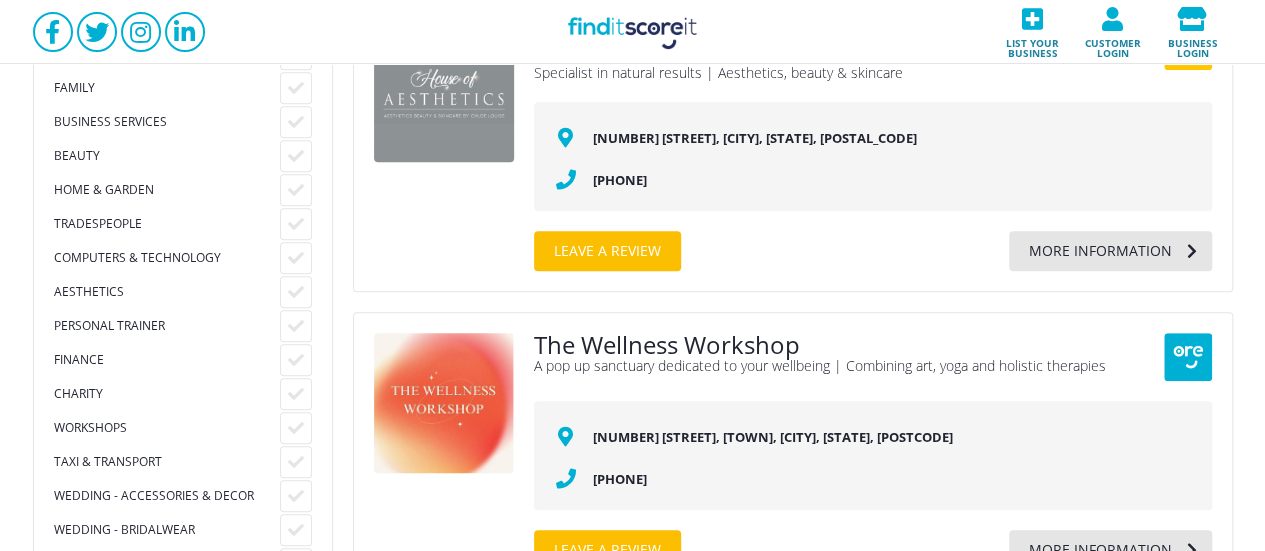 scroll, scrollTop: 400, scrollLeft: 0, axis: vertical 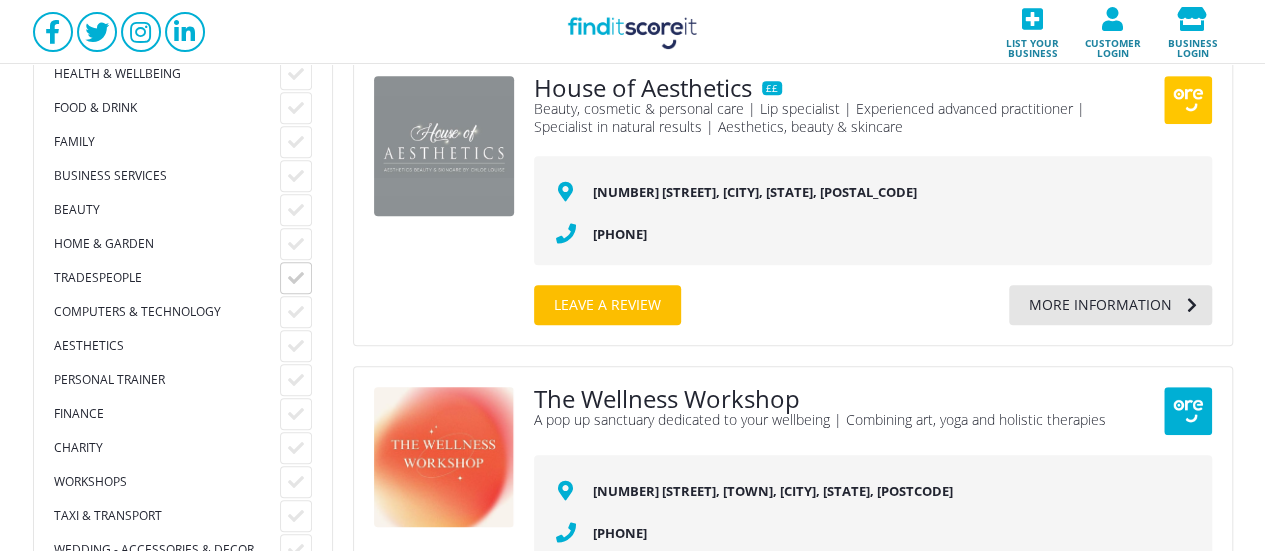 click at bounding box center (296, 278) 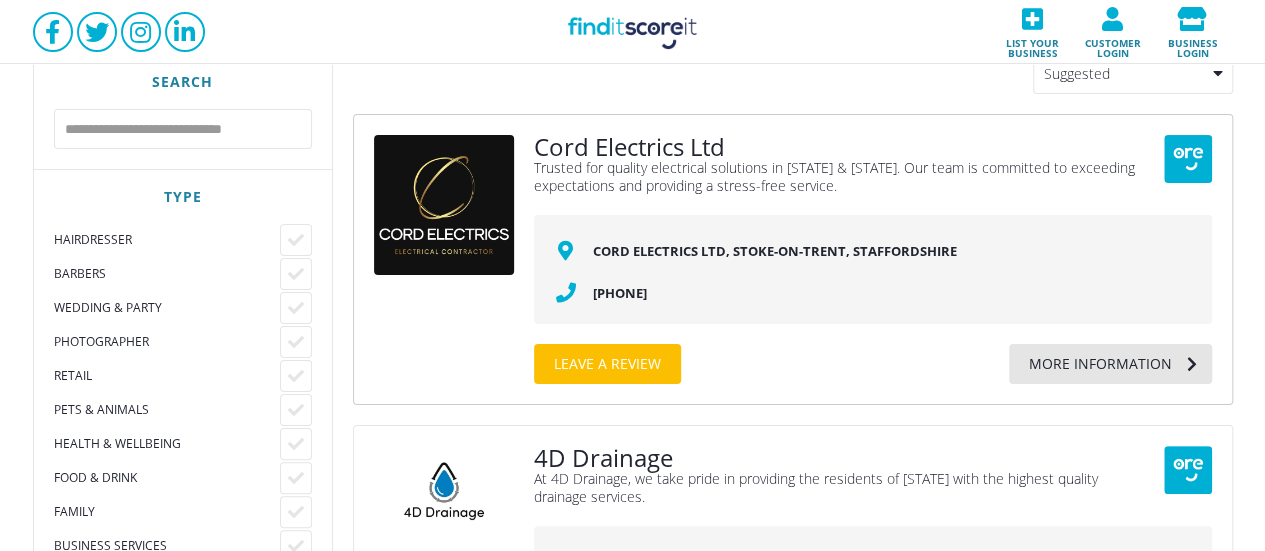 scroll, scrollTop: 0, scrollLeft: 0, axis: both 